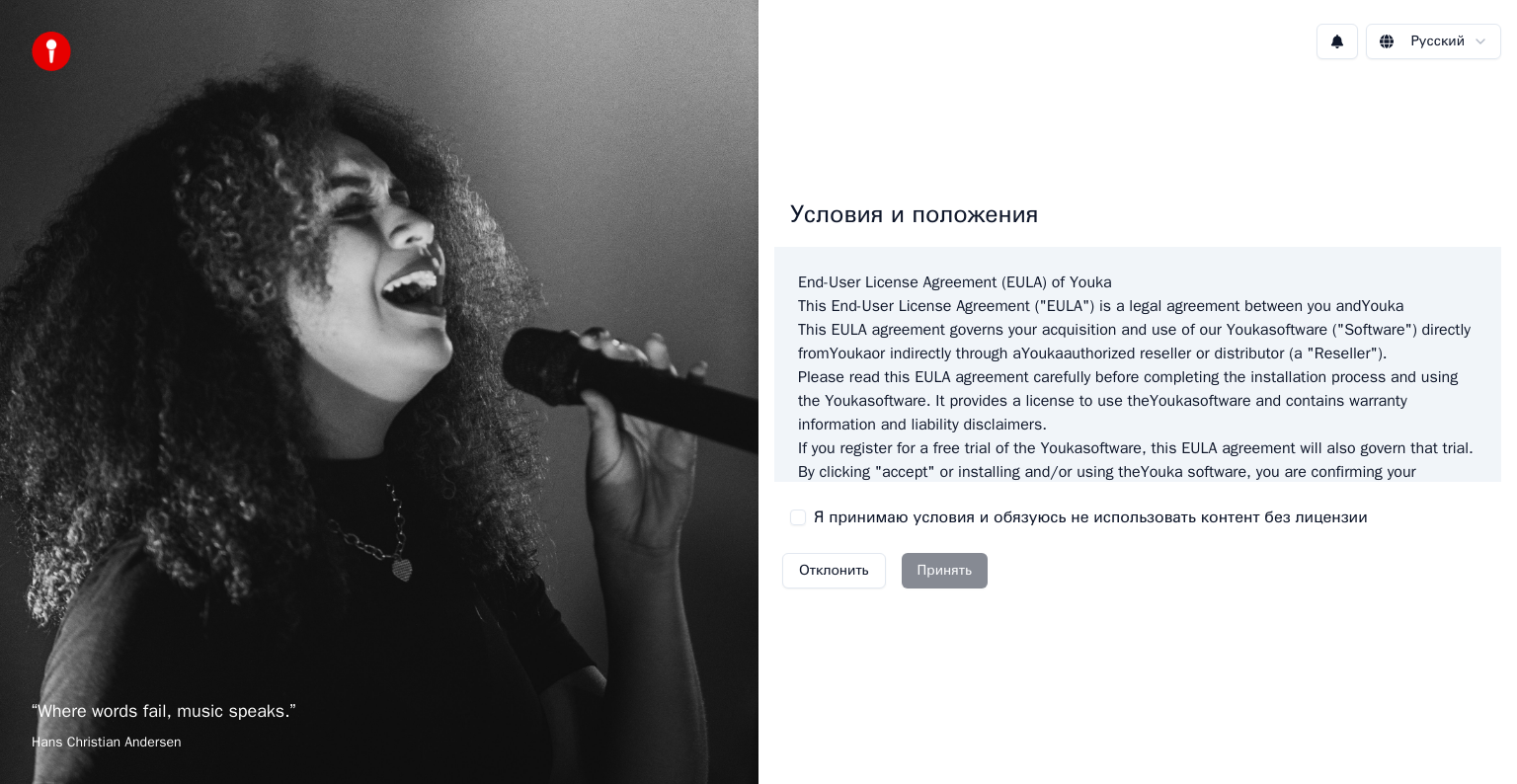 scroll, scrollTop: 0, scrollLeft: 0, axis: both 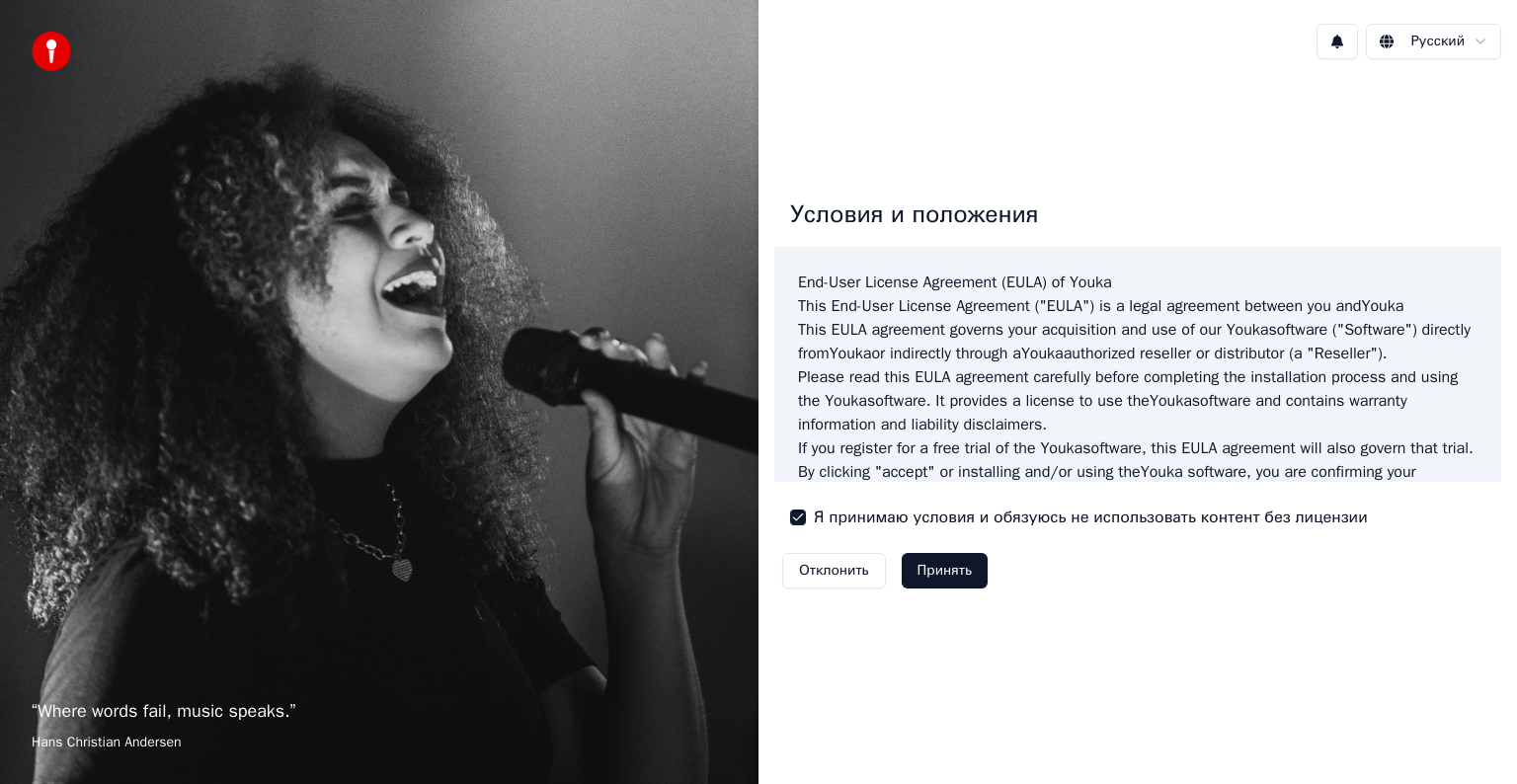 click on "Принять" at bounding box center [944, 571] 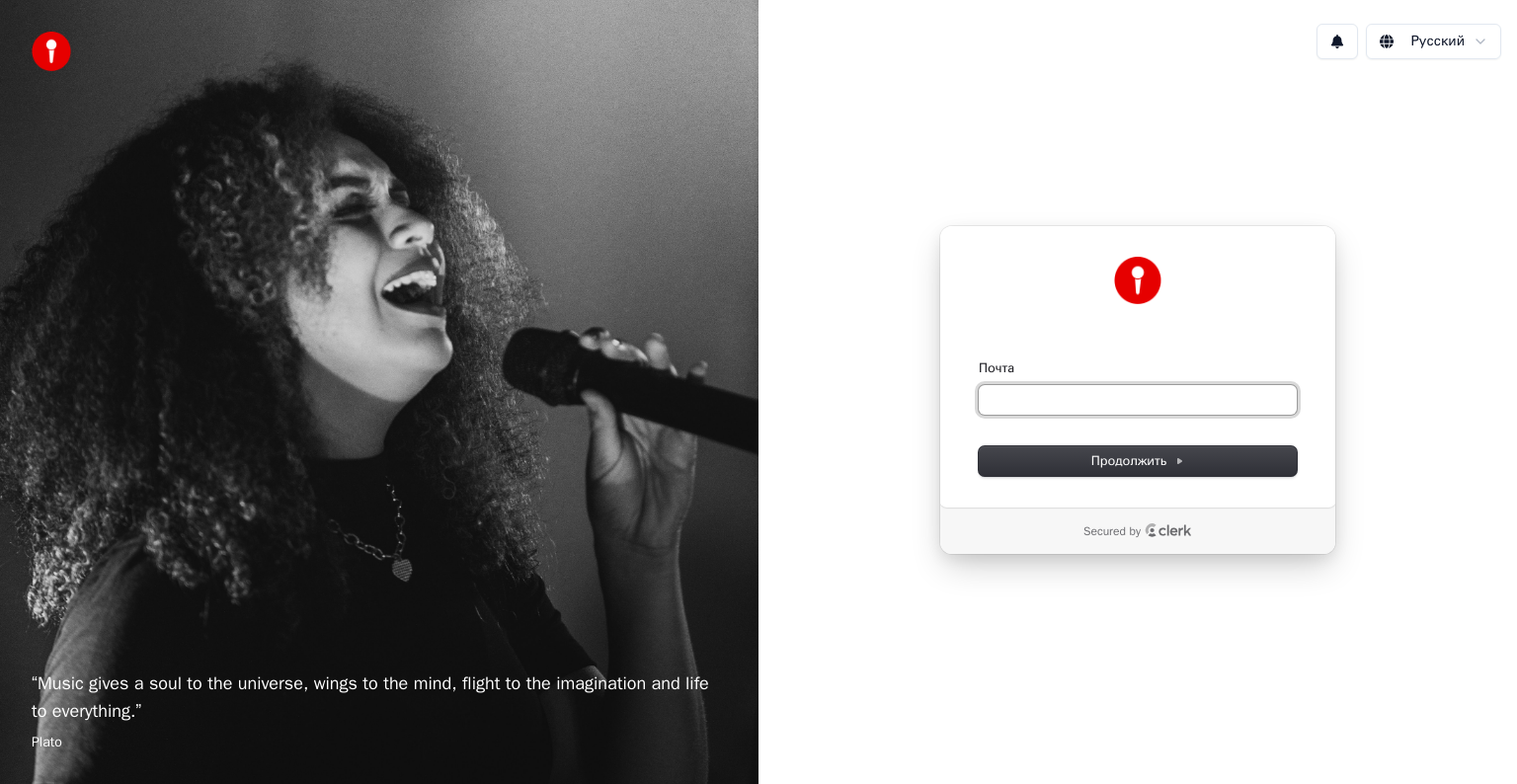 click on "Почта" at bounding box center [1138, 400] 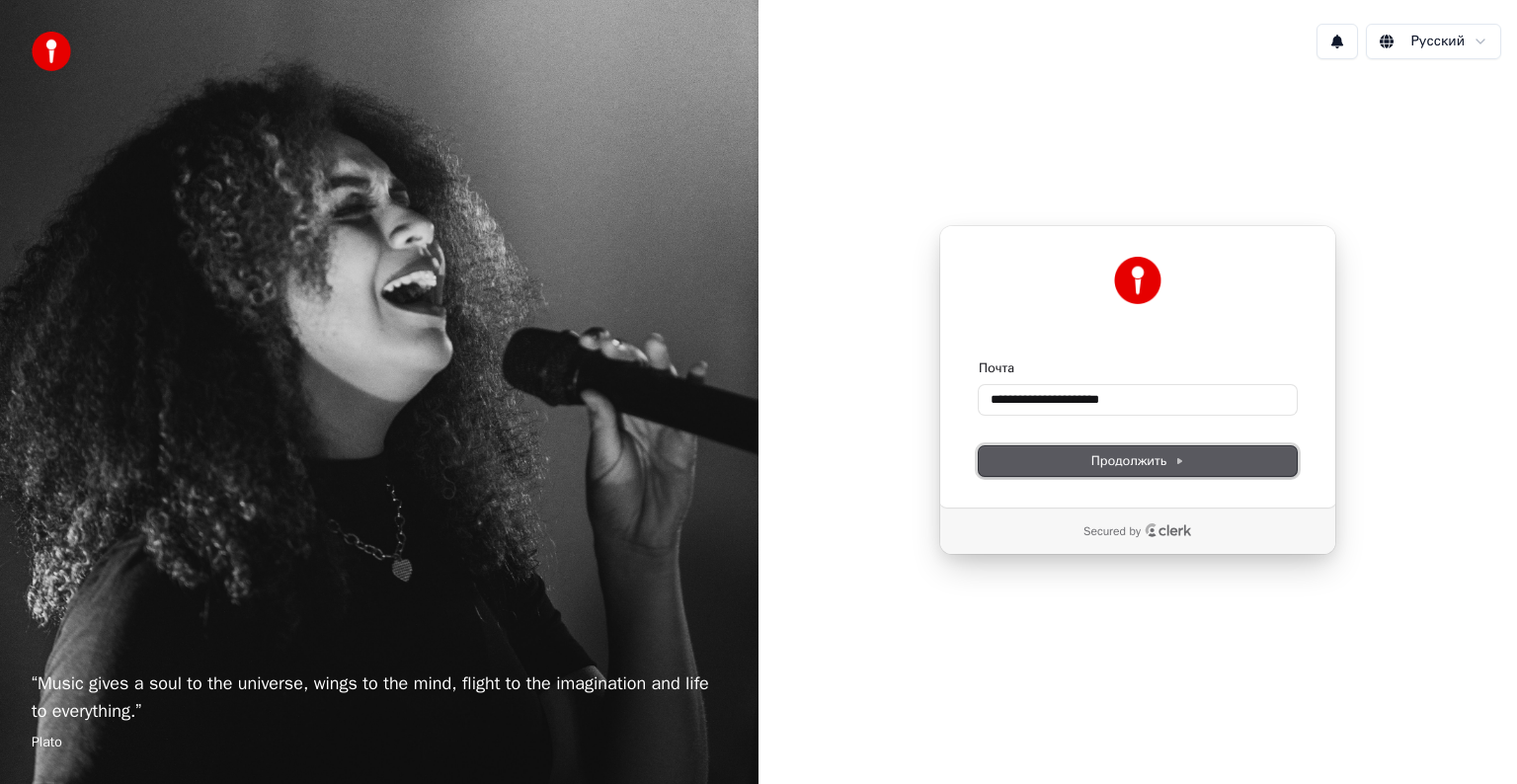 click on "Продолжить" at bounding box center [1138, 461] 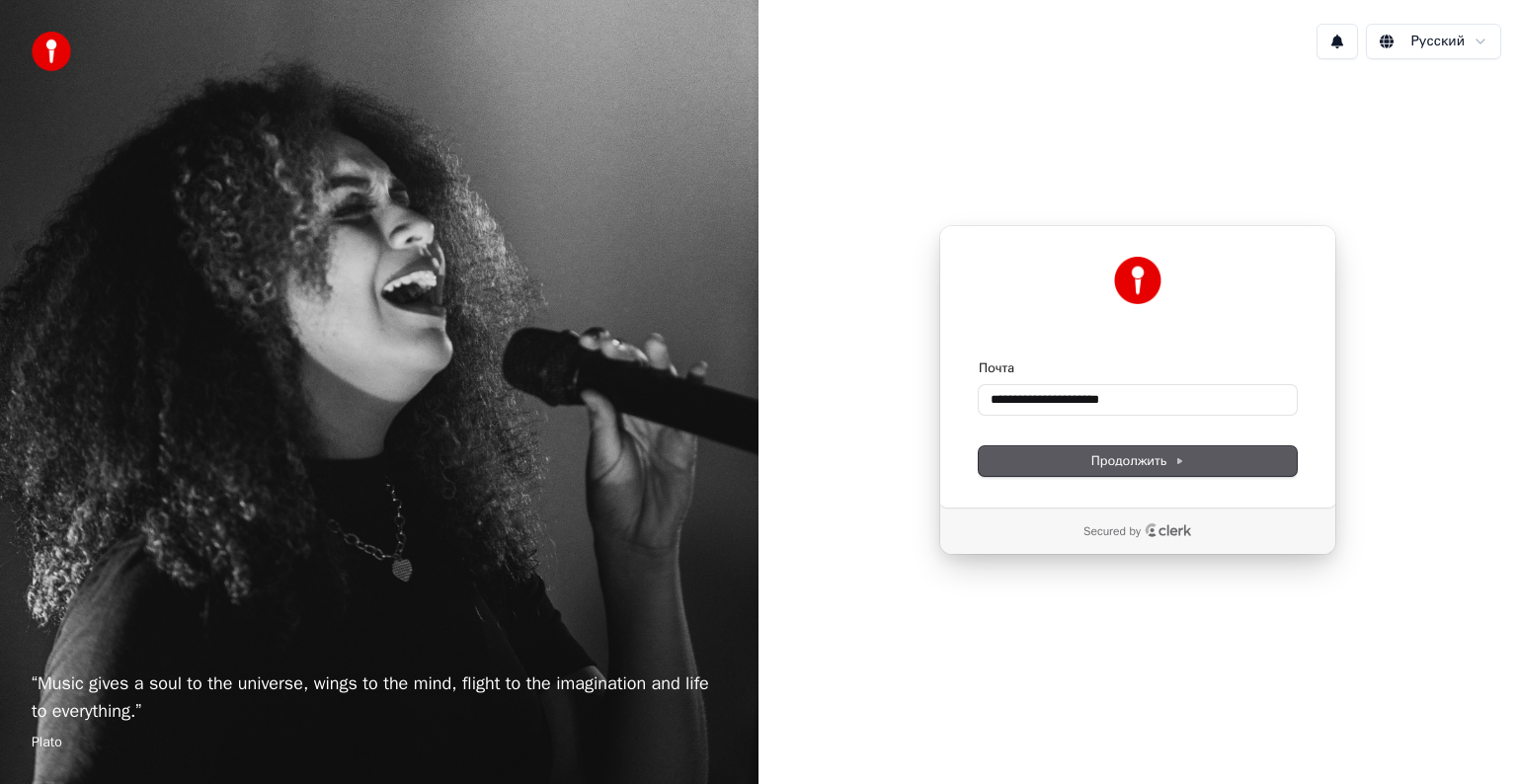 type on "**********" 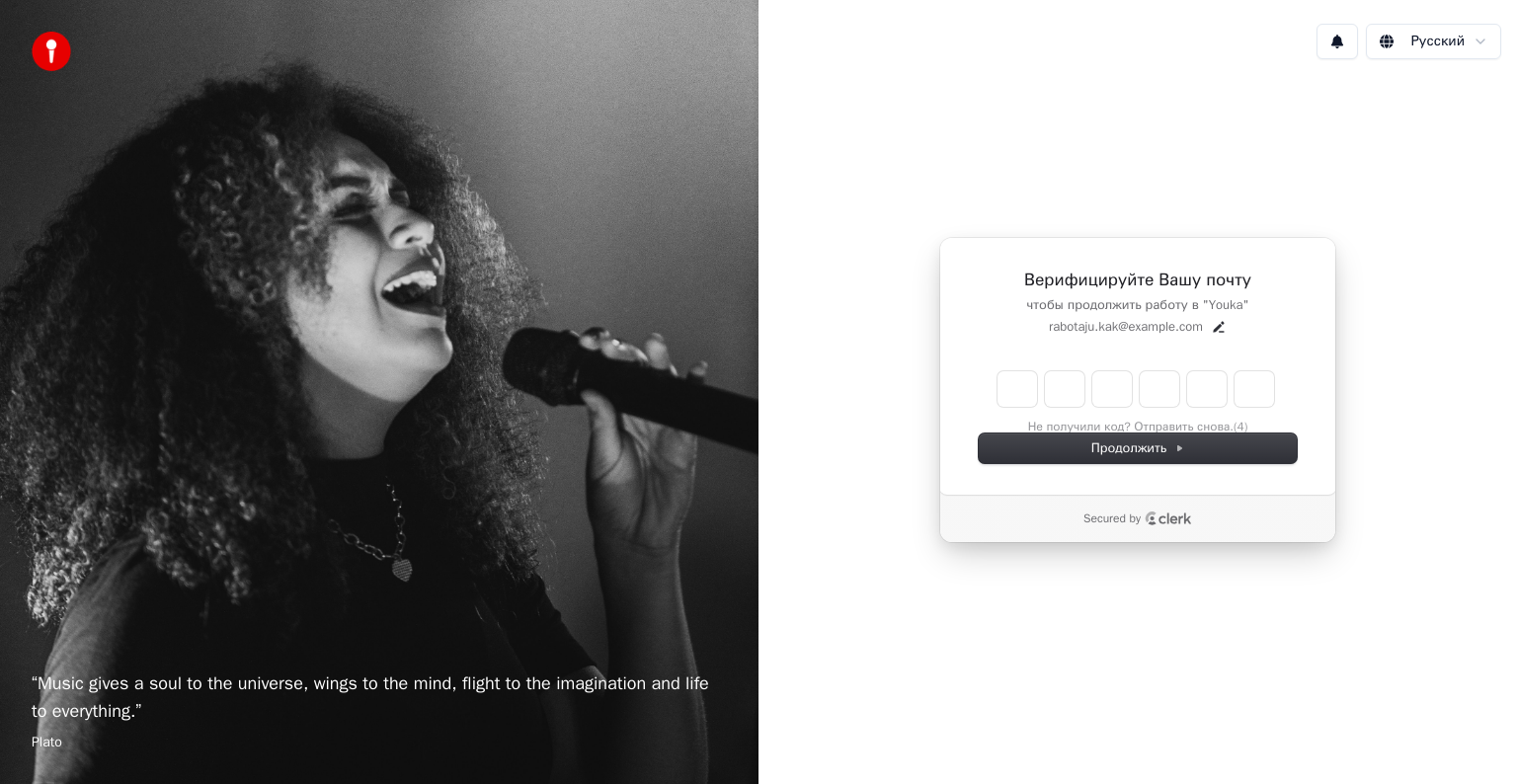 type on "*" 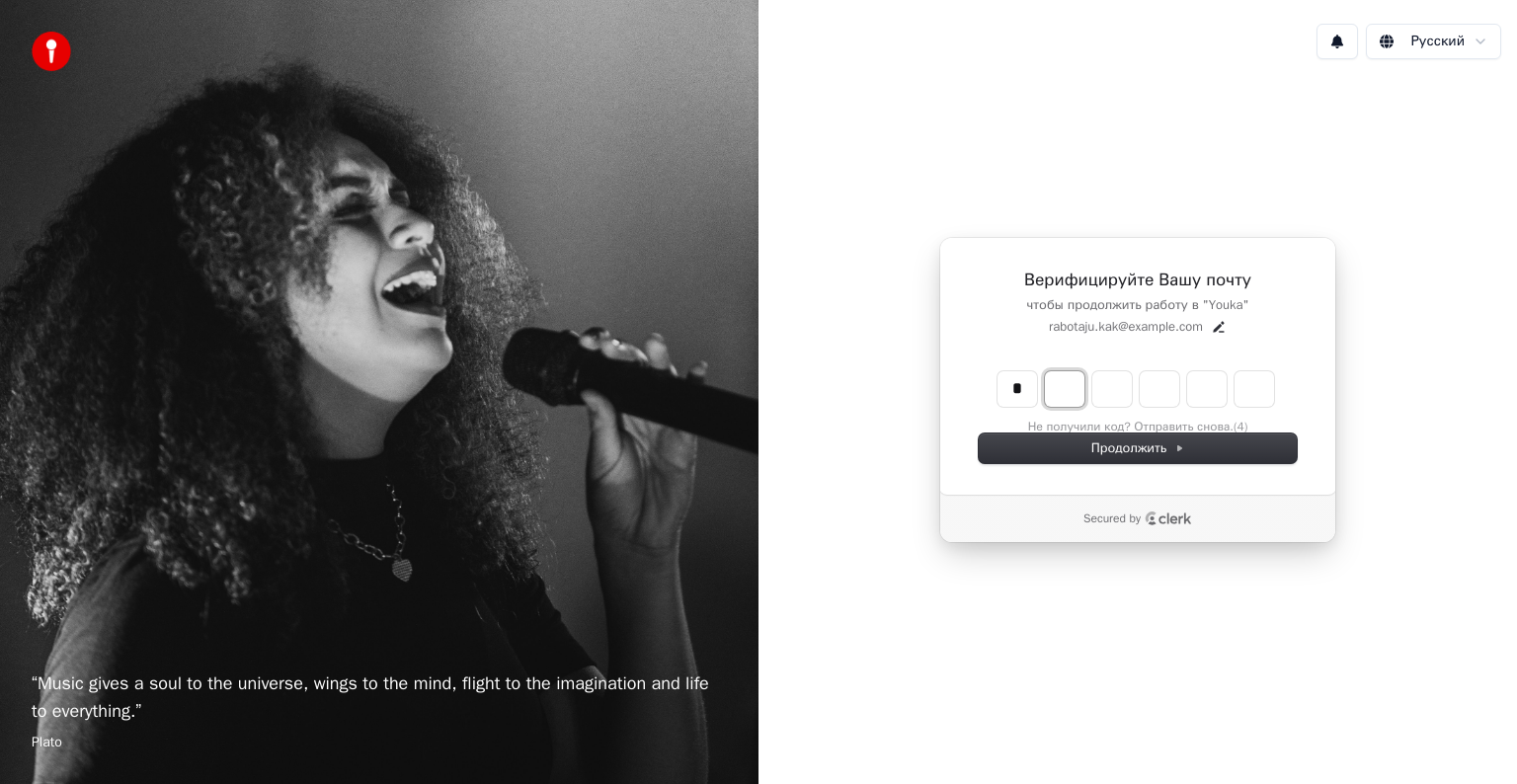 type on "*" 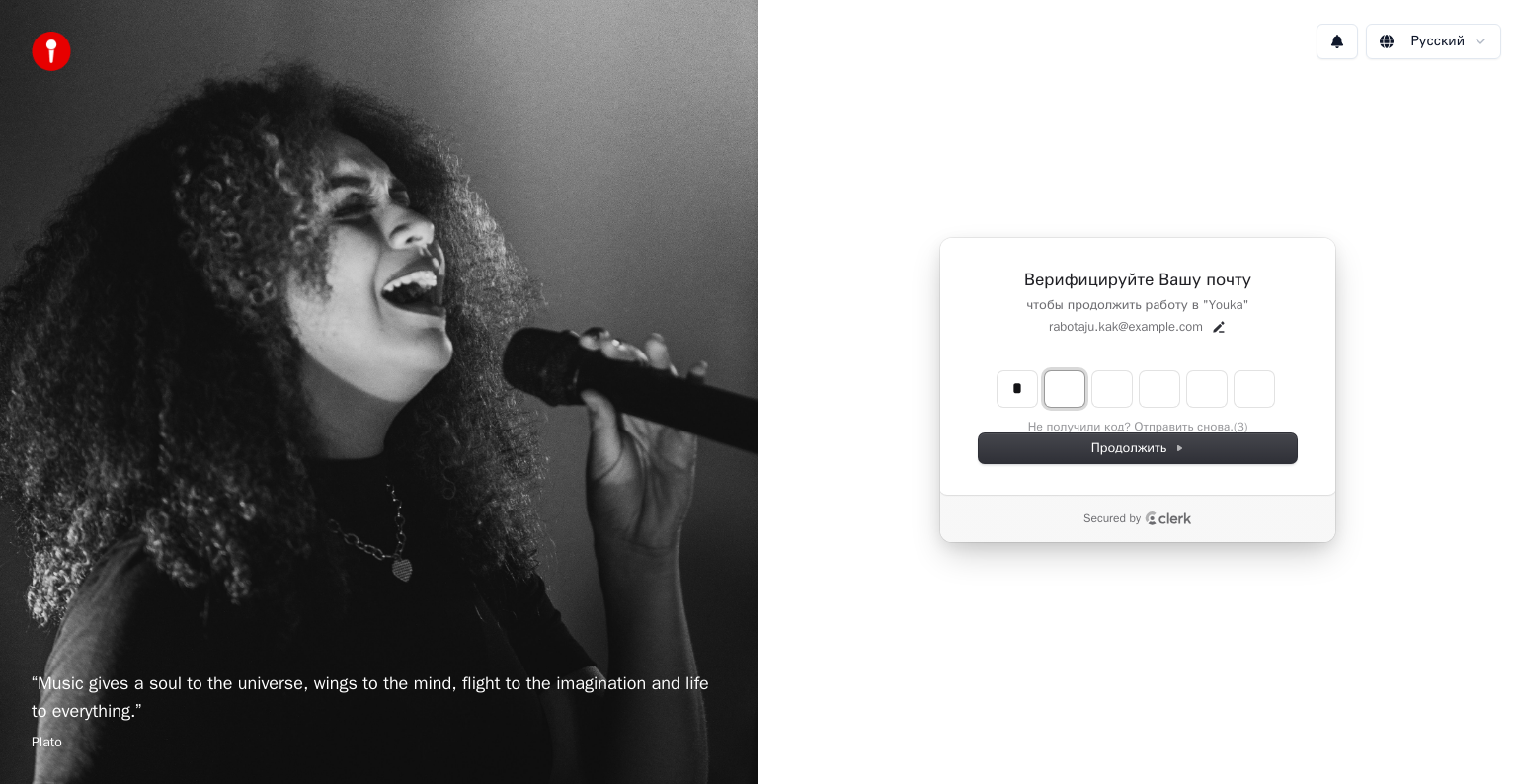 type on "*" 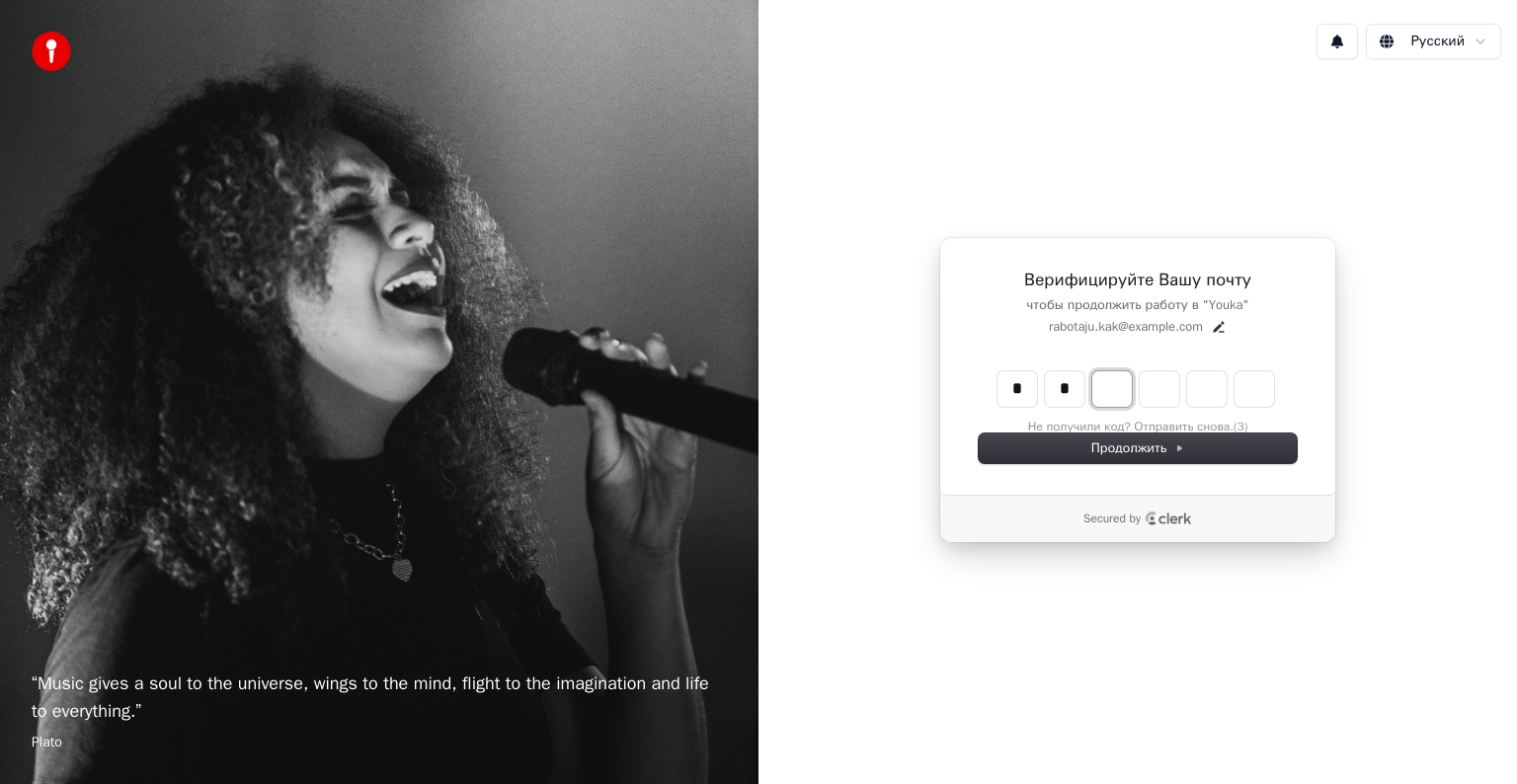 type on "**" 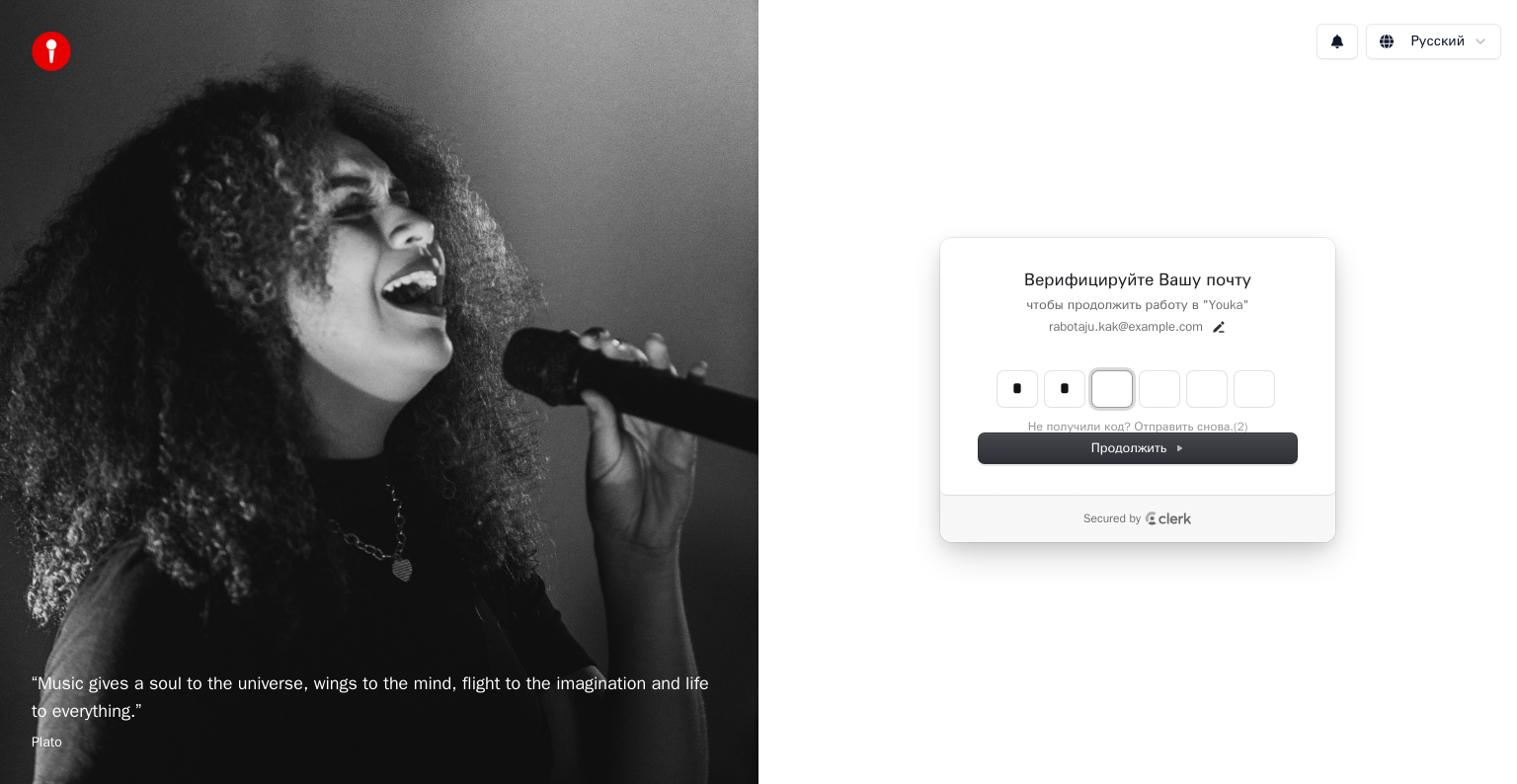 type on "*" 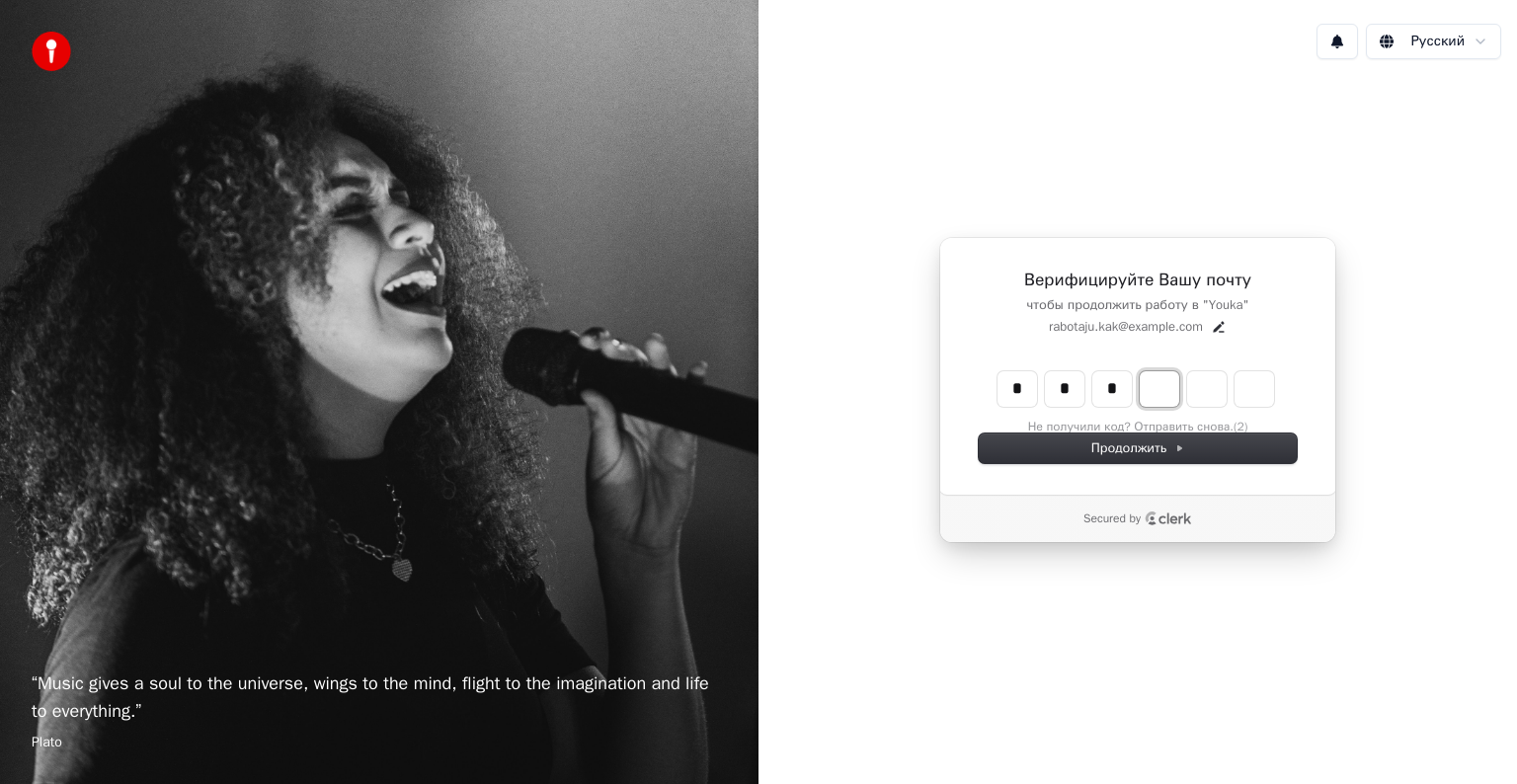 type on "***" 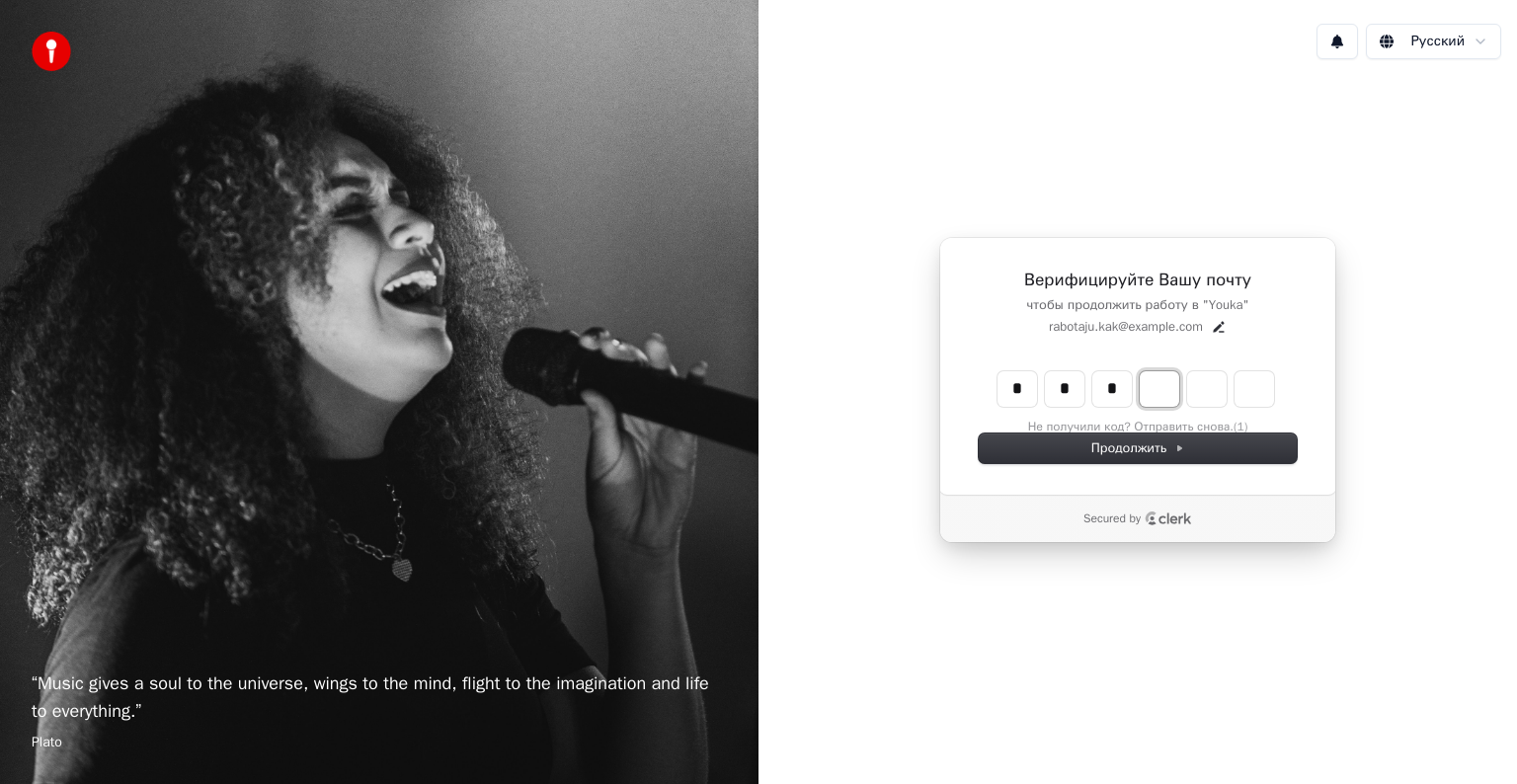 type on "*" 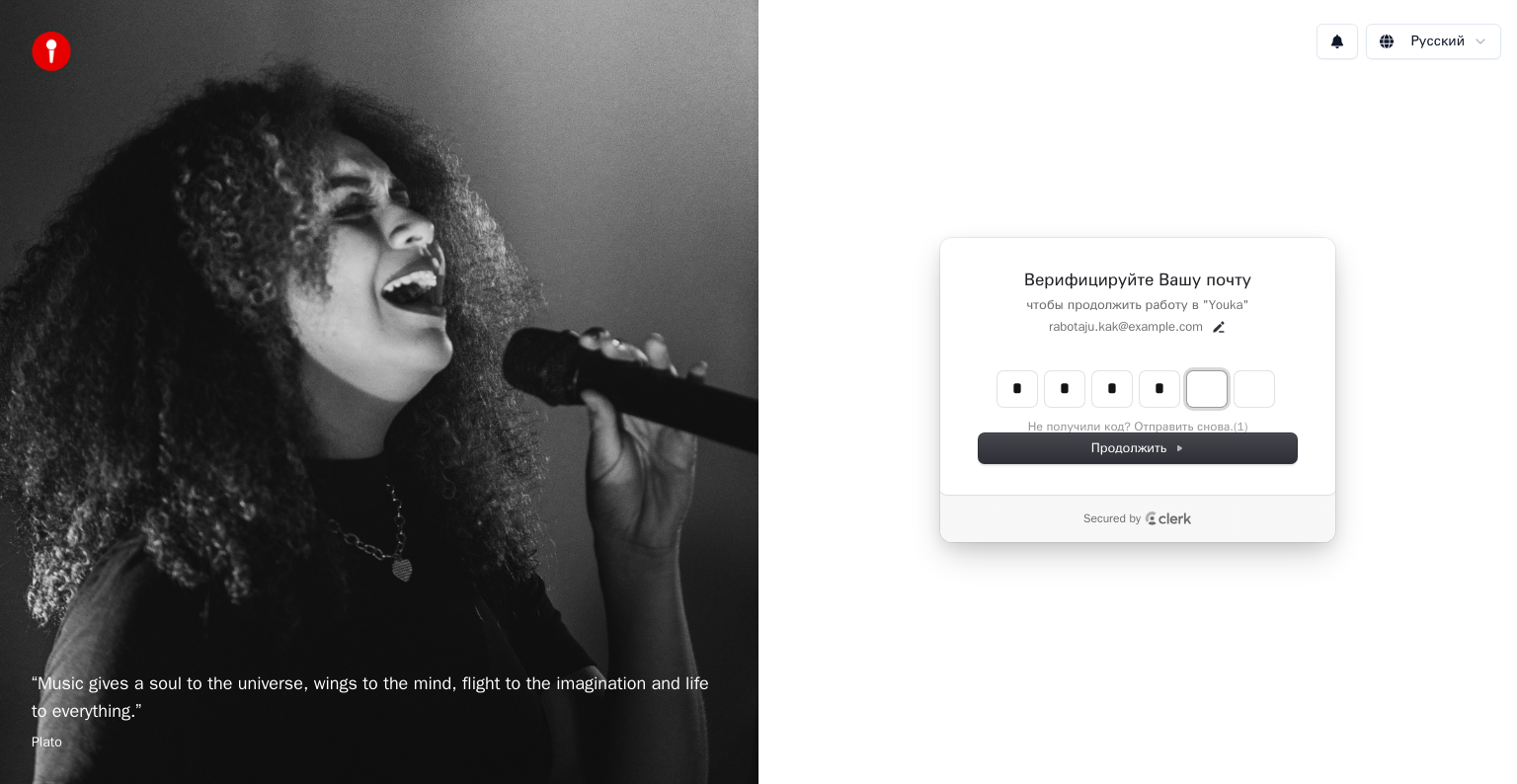 type on "****" 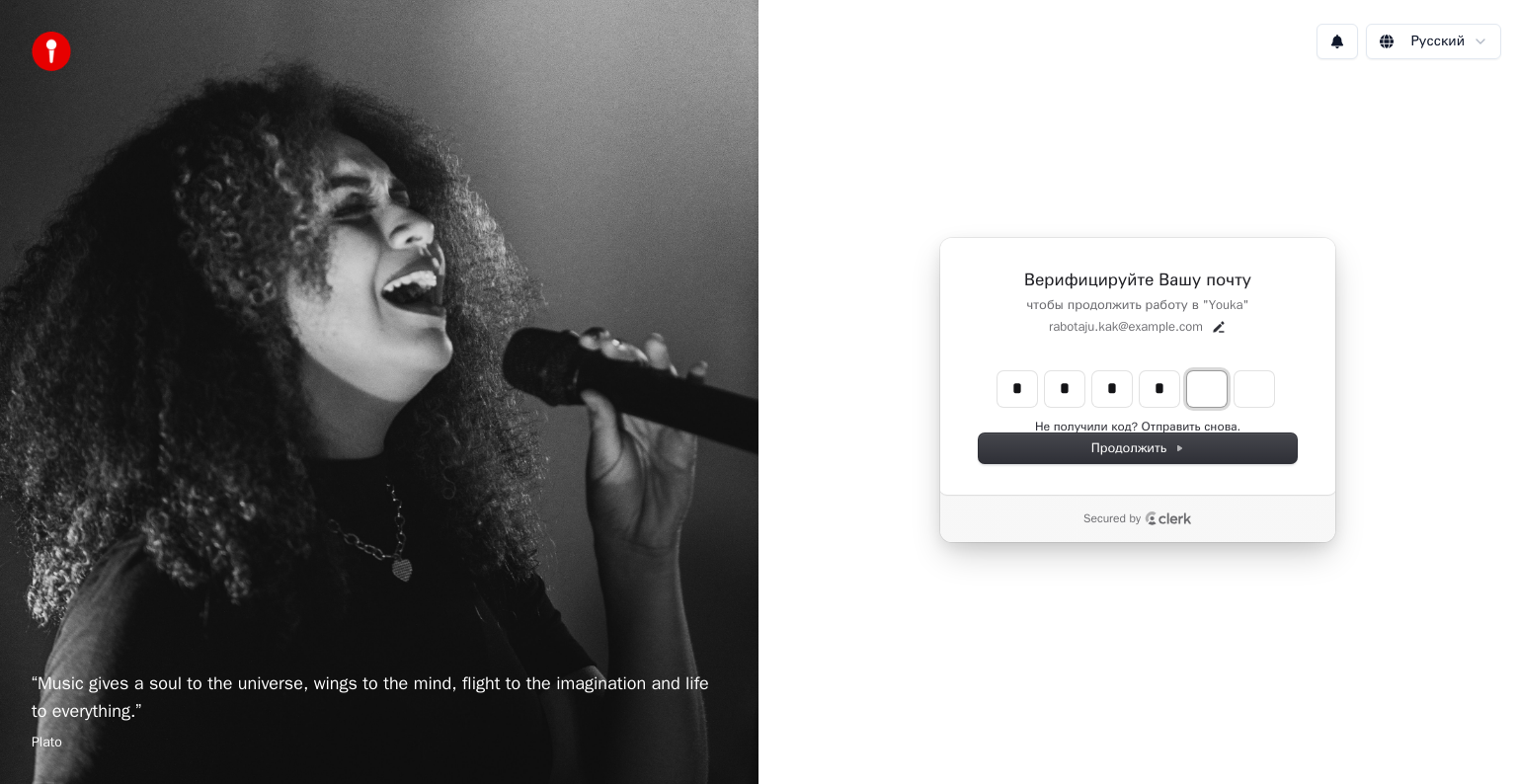 type on "*" 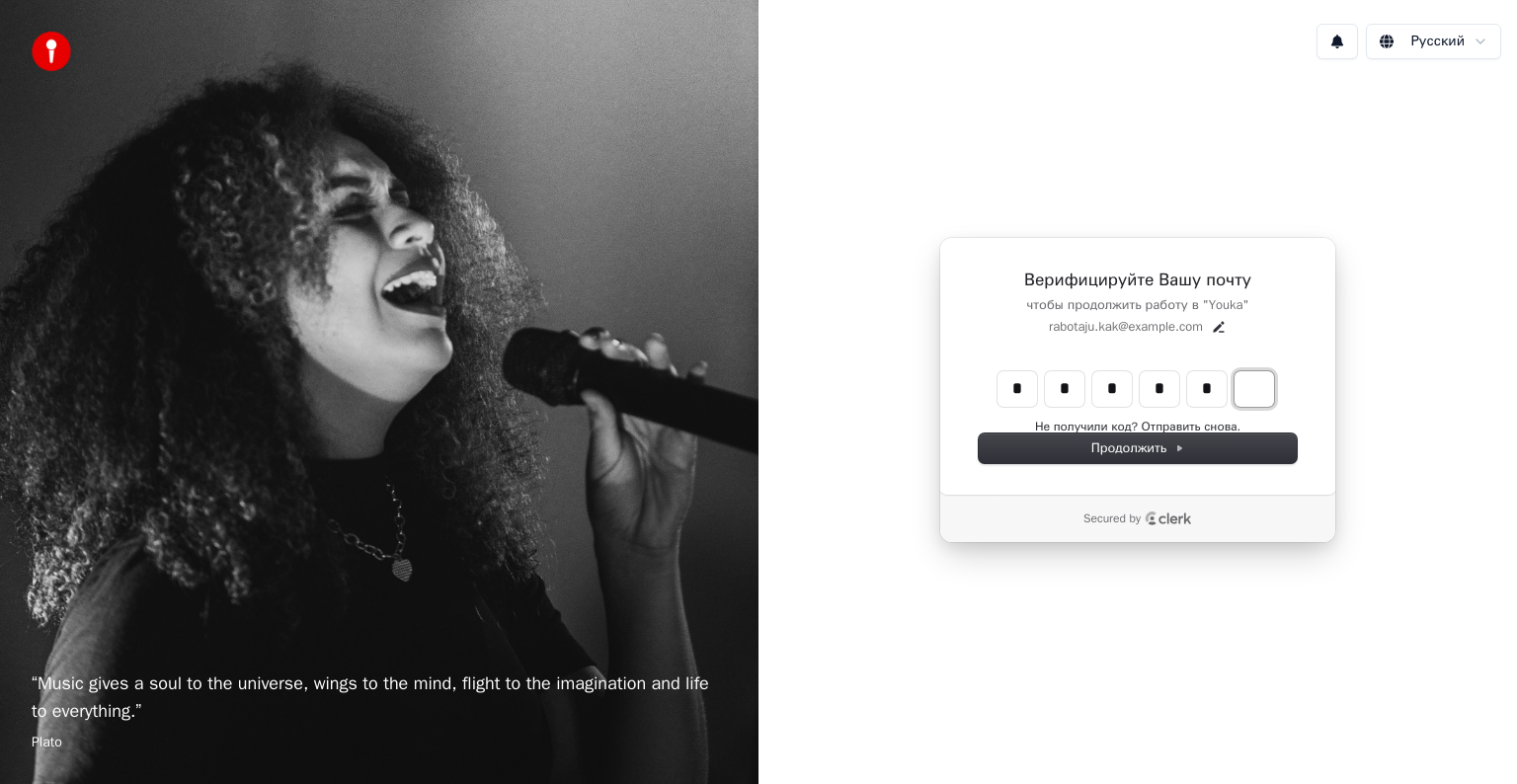 type on "******" 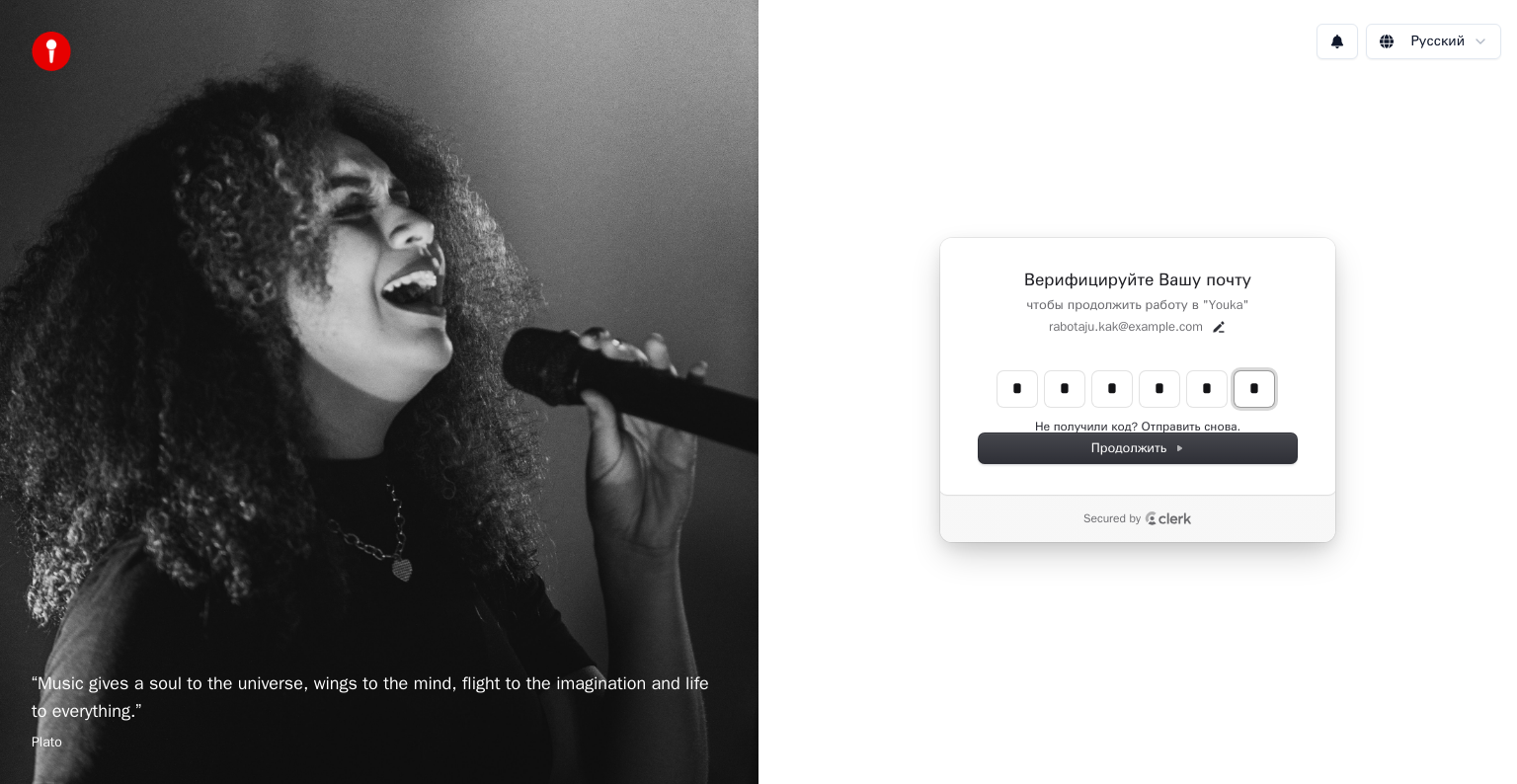 type on "*" 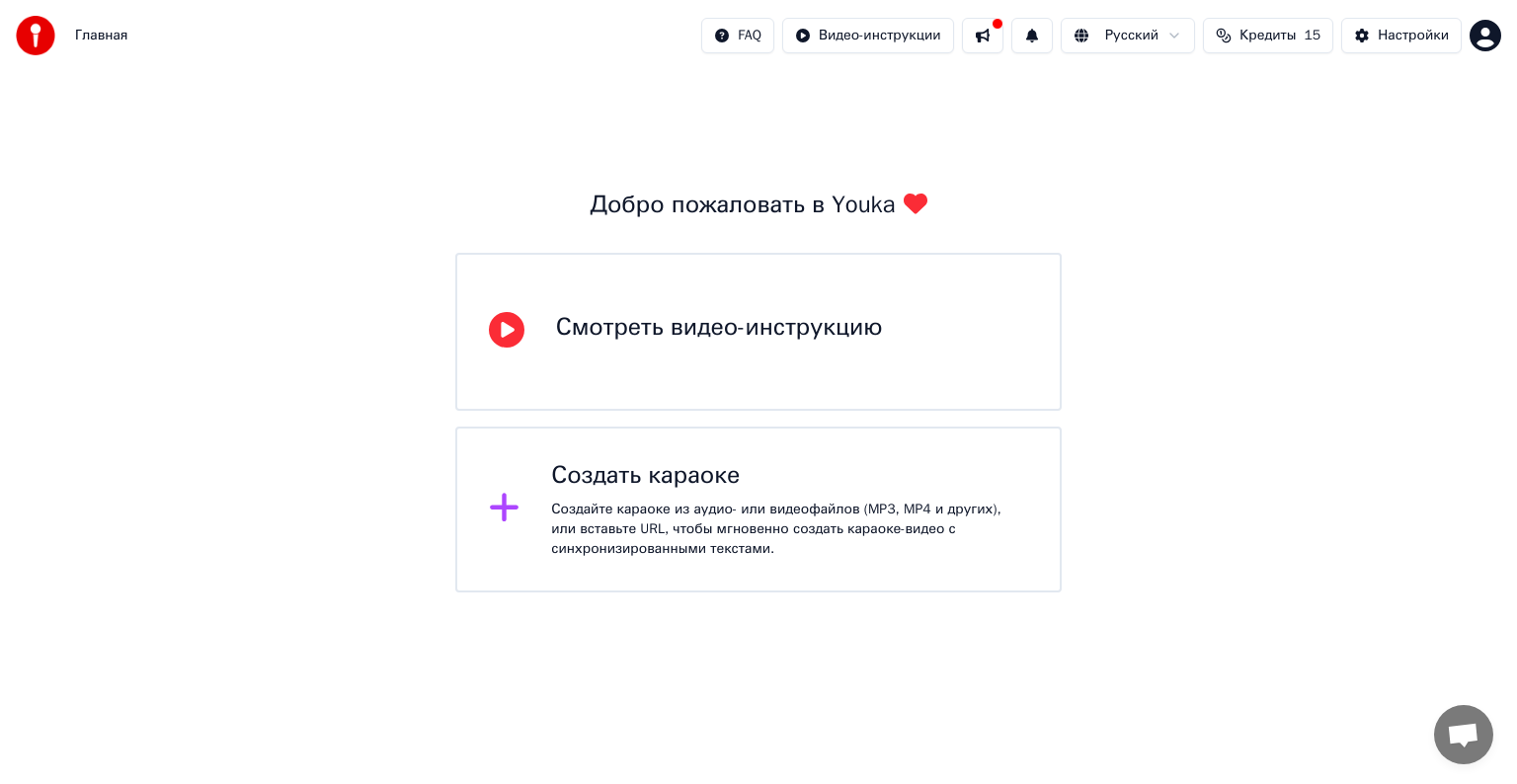 click on "Создать караоке Создайте караоке из аудио- или видеофайлов (MP3, MP4 и других), или вставьте URL, чтобы мгновенно создать караоке-видео с синхронизированными текстами." at bounding box center [789, 510] 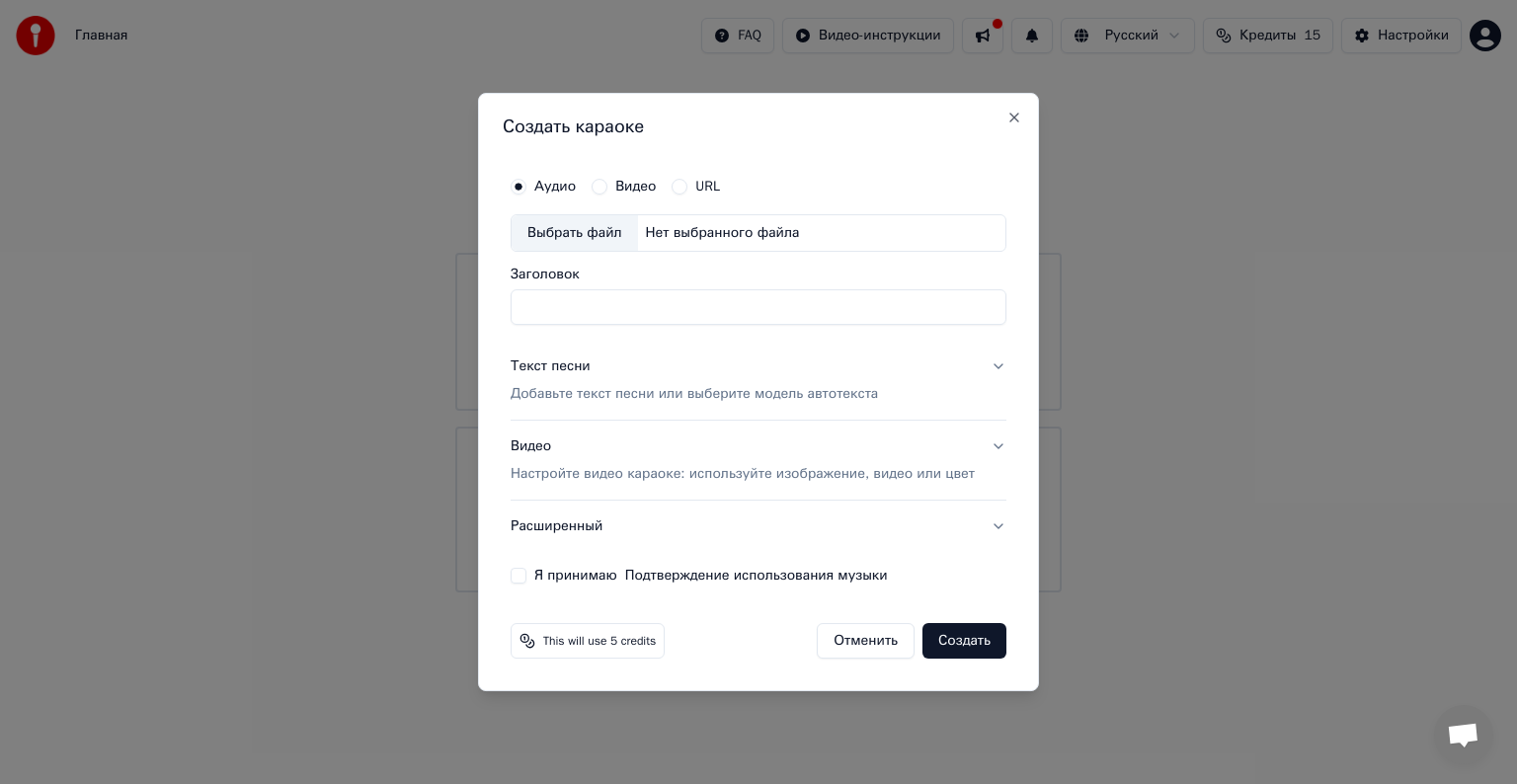 click on "Выбрать файл" at bounding box center [575, 233] 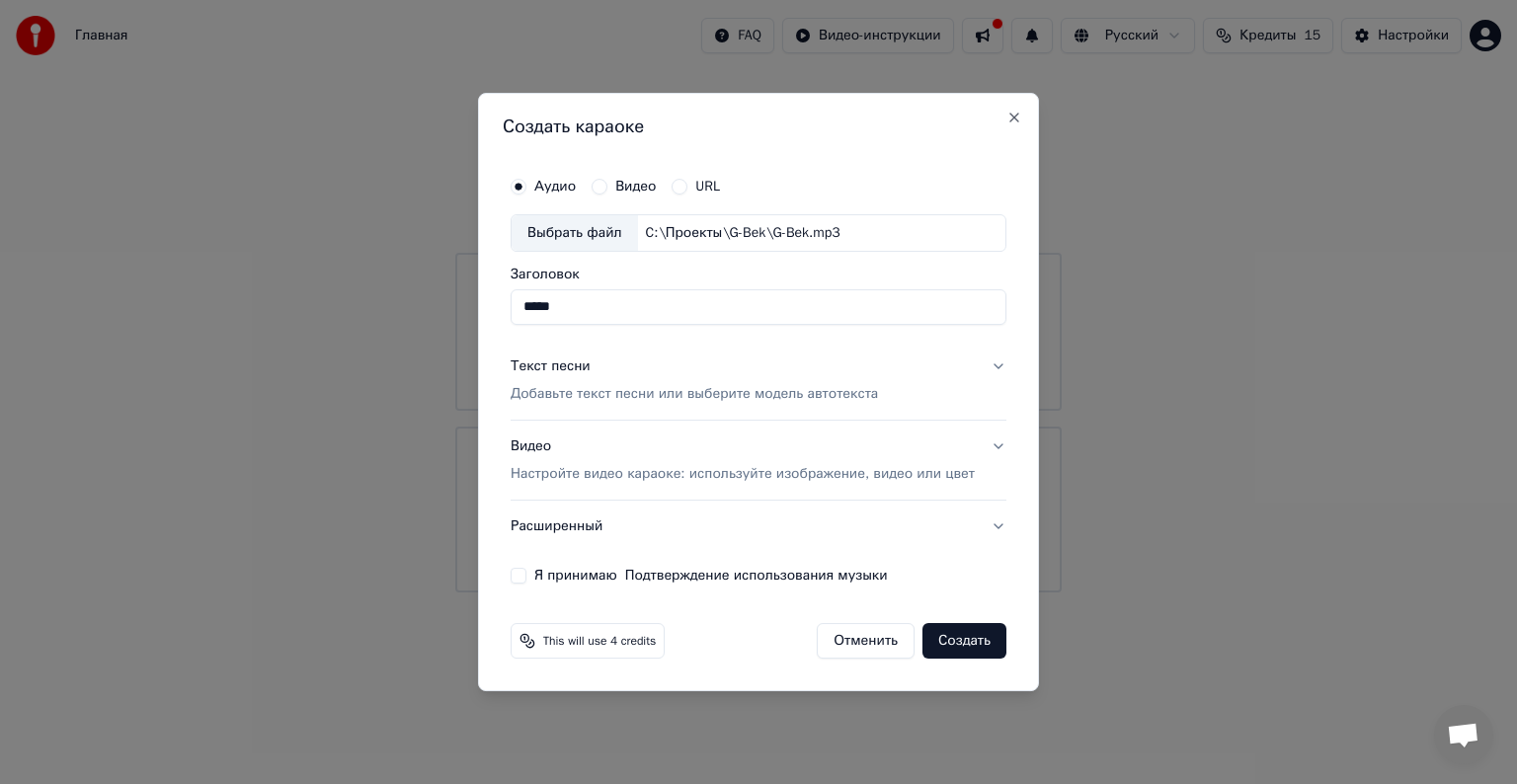 type on "*****" 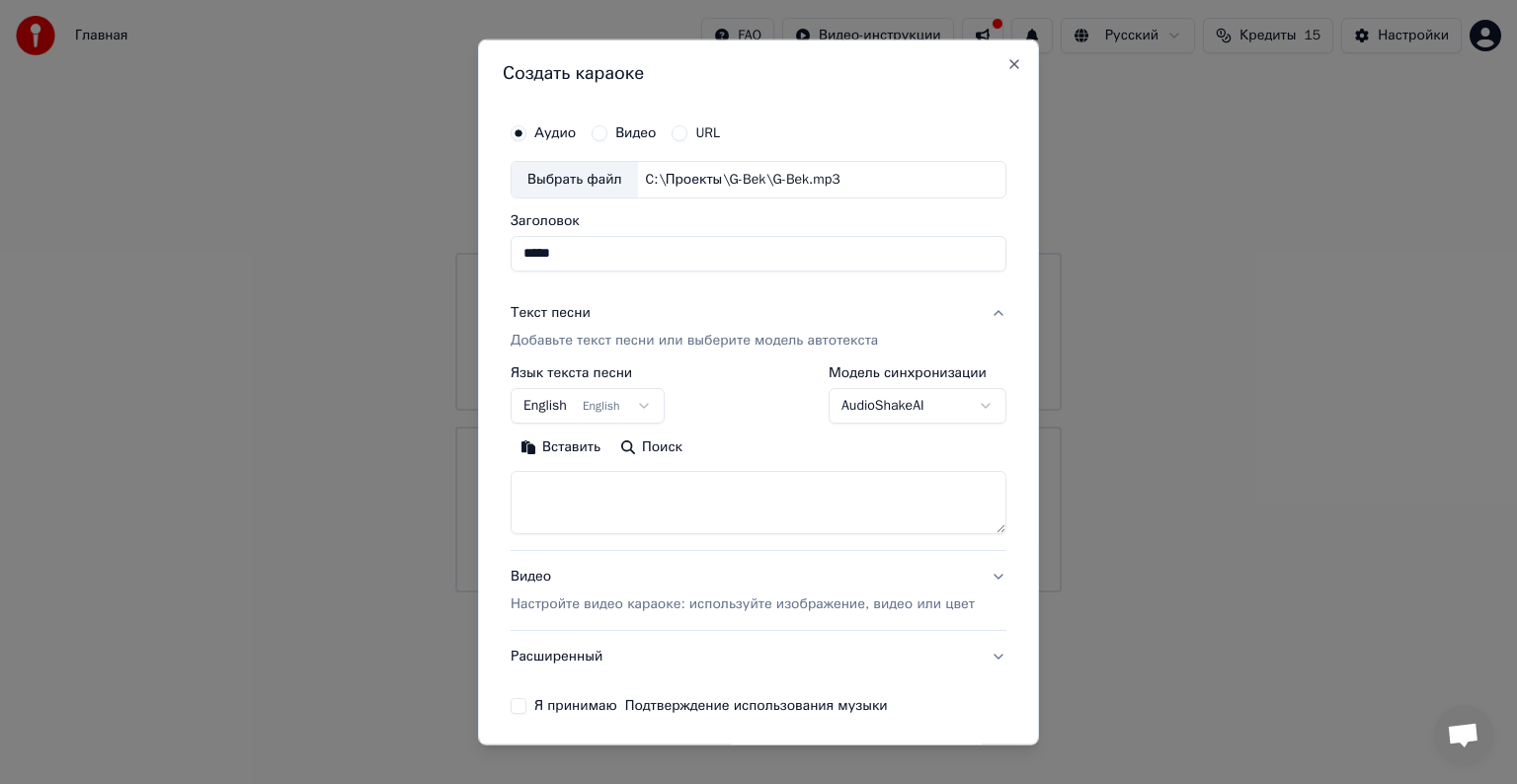 click on "English English" at bounding box center [588, 406] 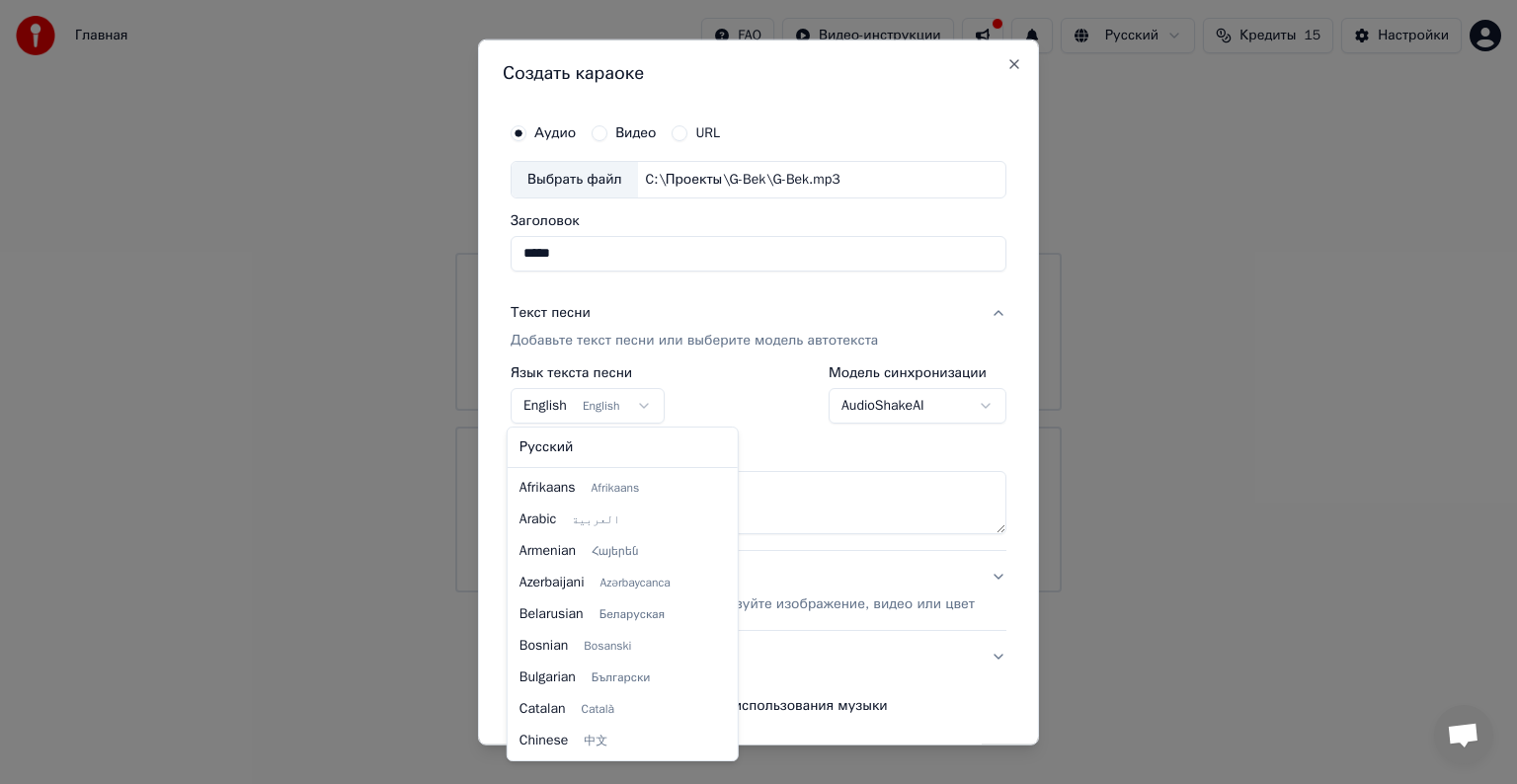 scroll, scrollTop: 158, scrollLeft: 0, axis: vertical 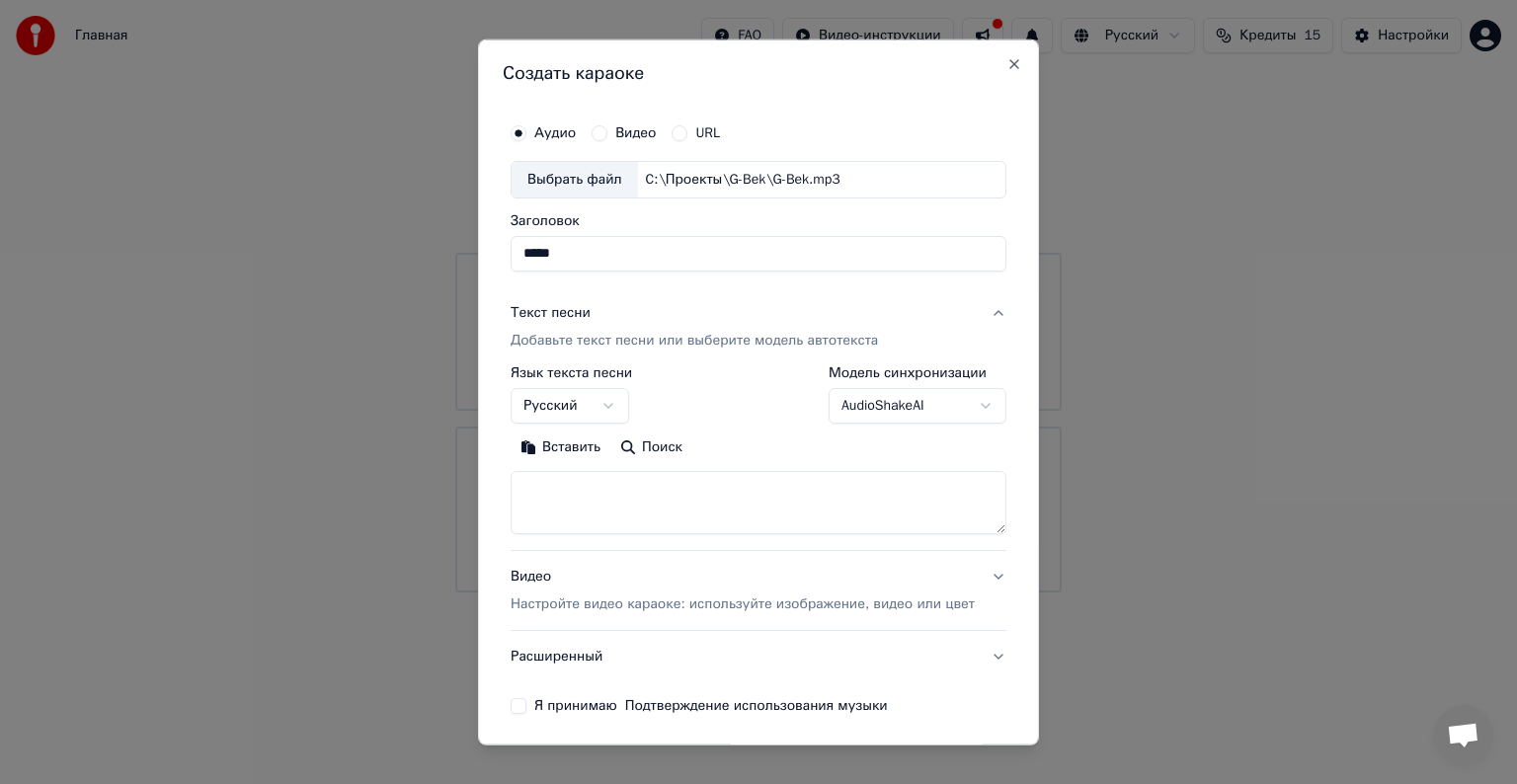 click at bounding box center (758, 503) 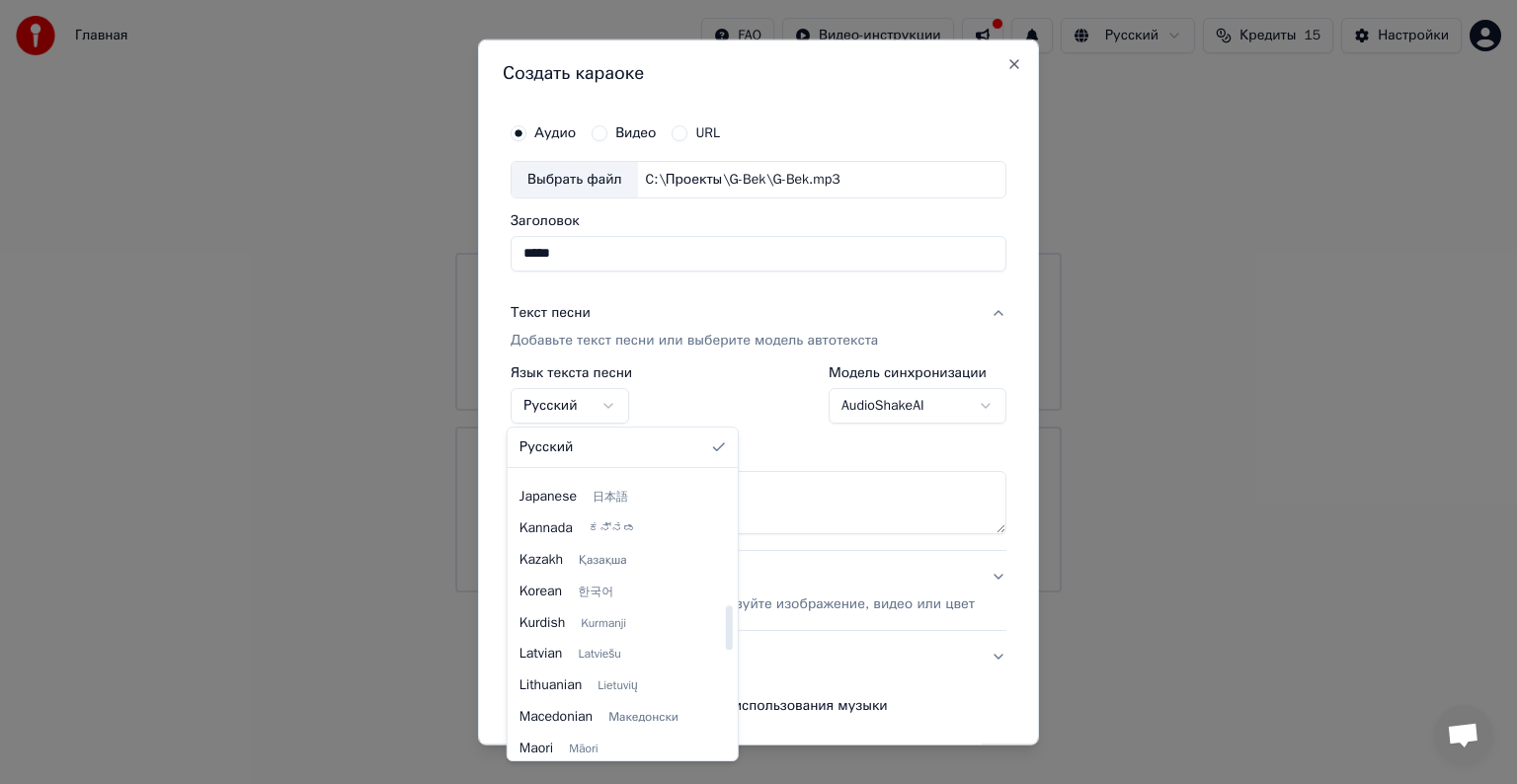 scroll, scrollTop: 845, scrollLeft: 0, axis: vertical 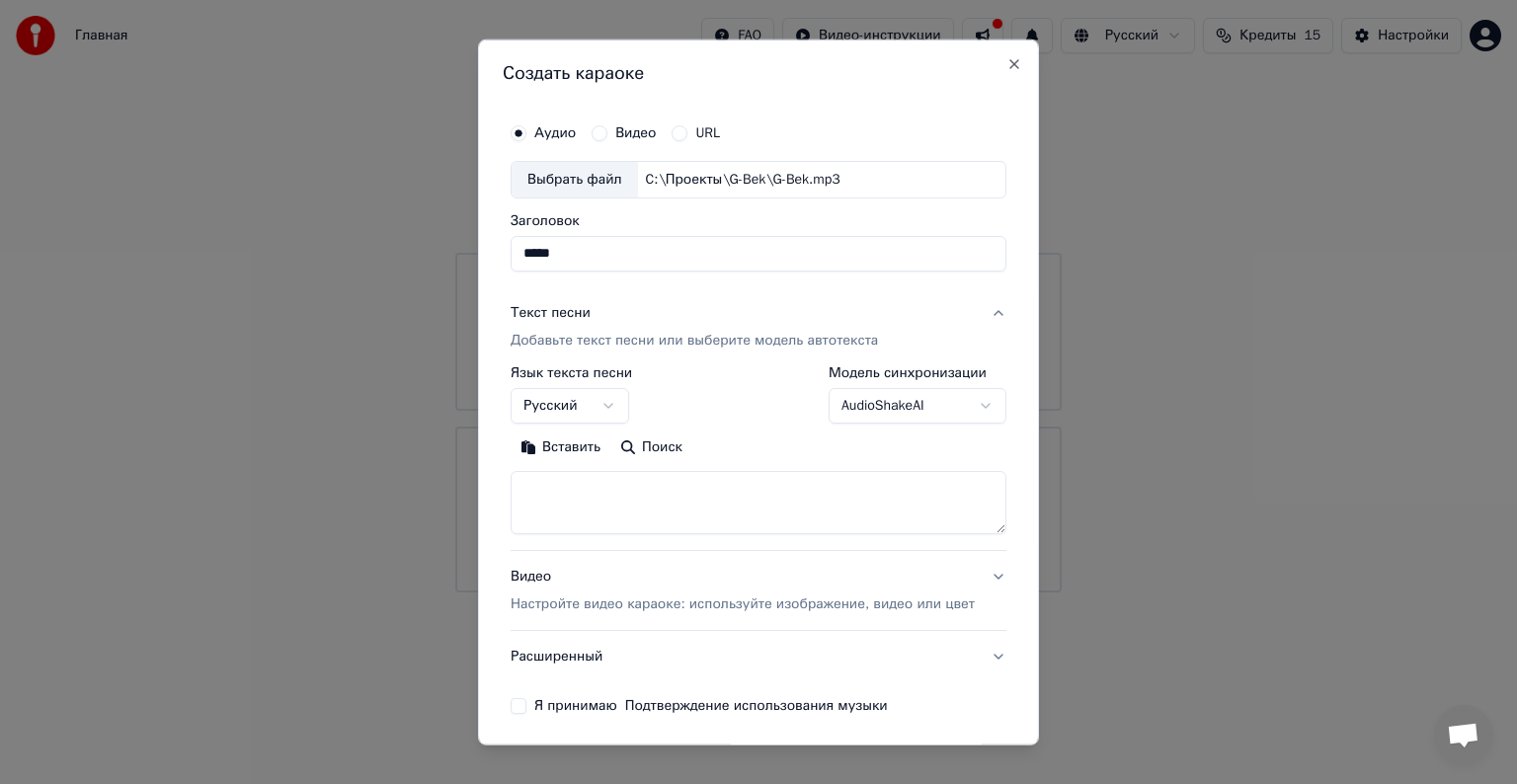 click on "**********" at bounding box center (758, 296) 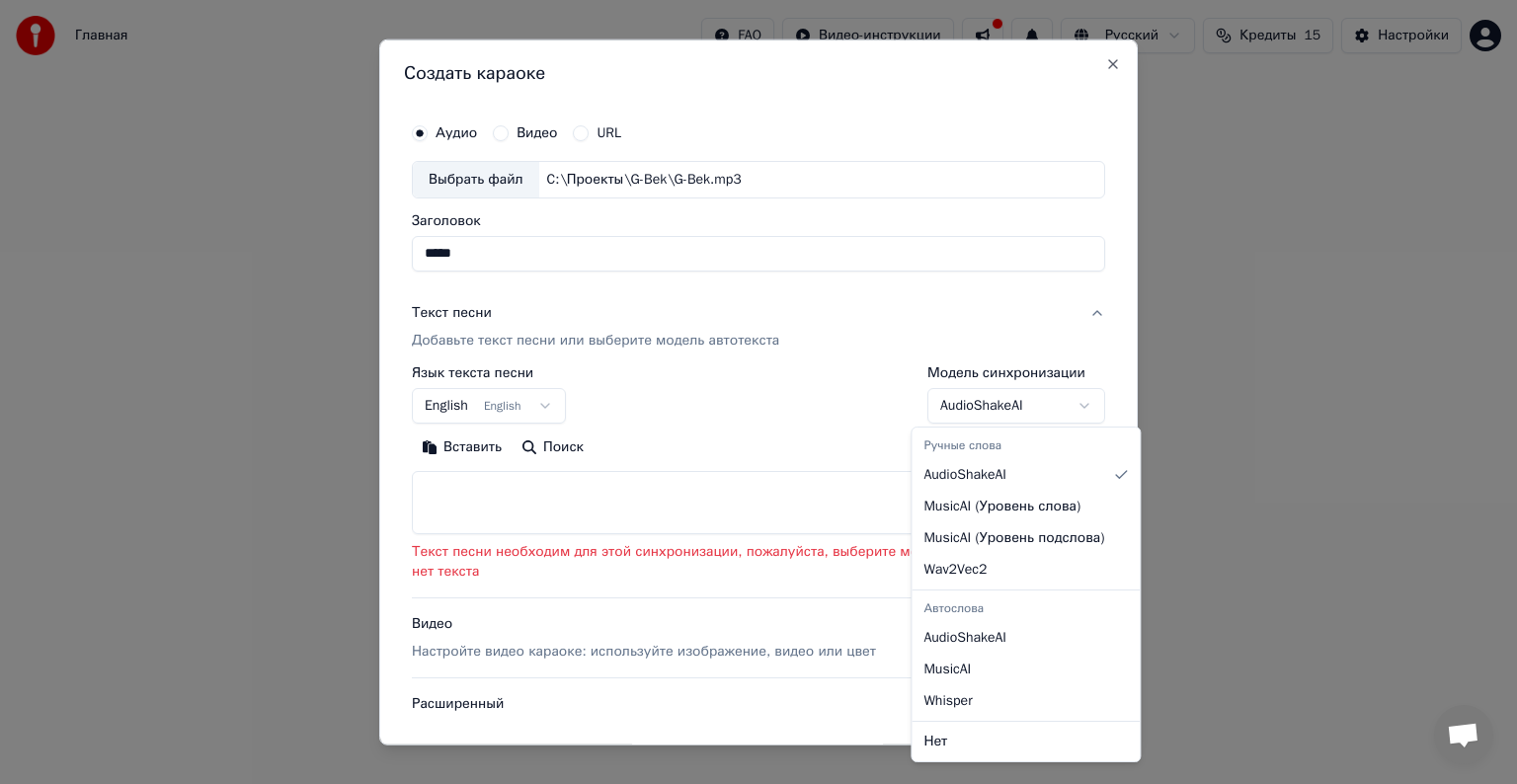 click on "**********" at bounding box center [758, 296] 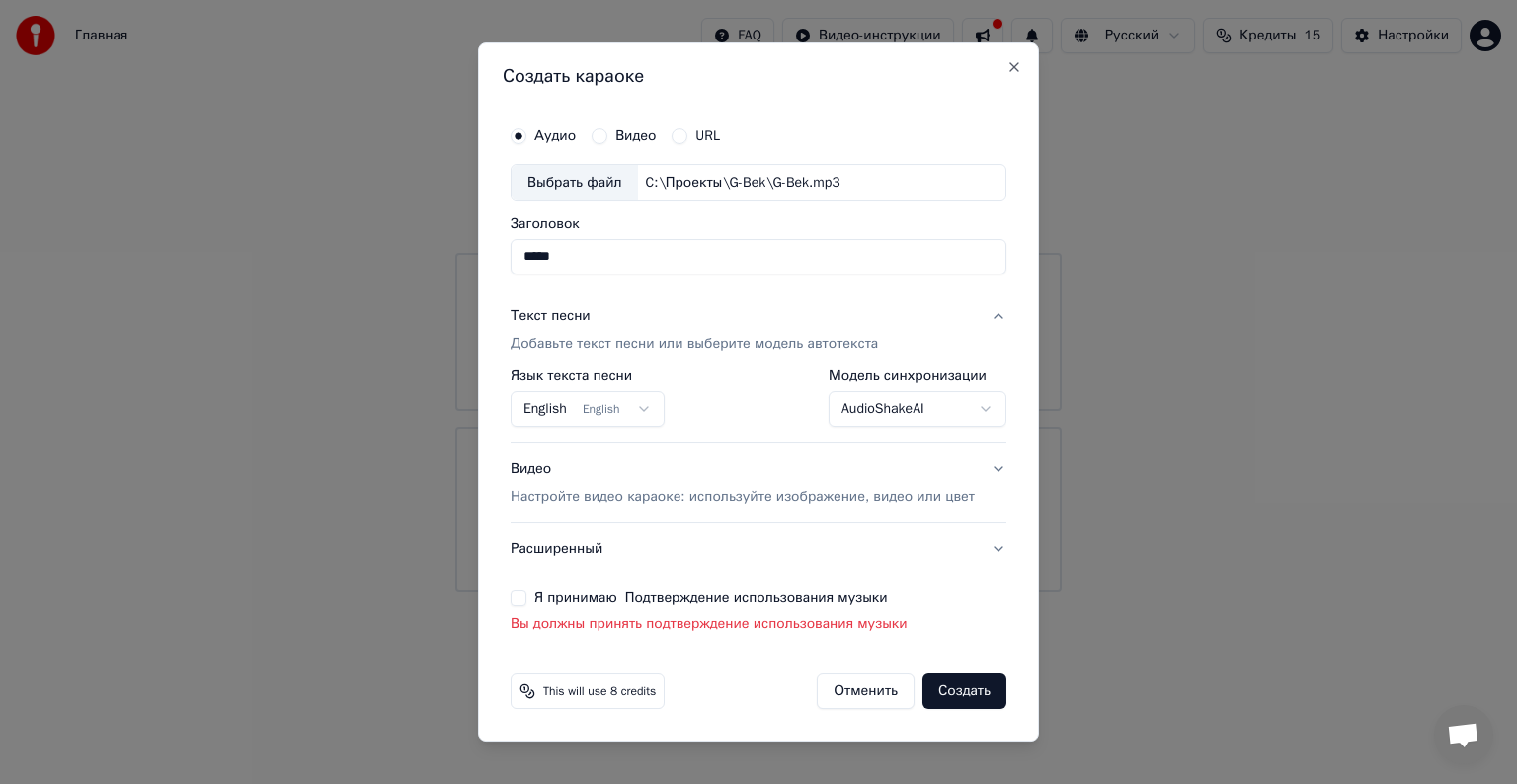 click on "**********" at bounding box center (758, 296) 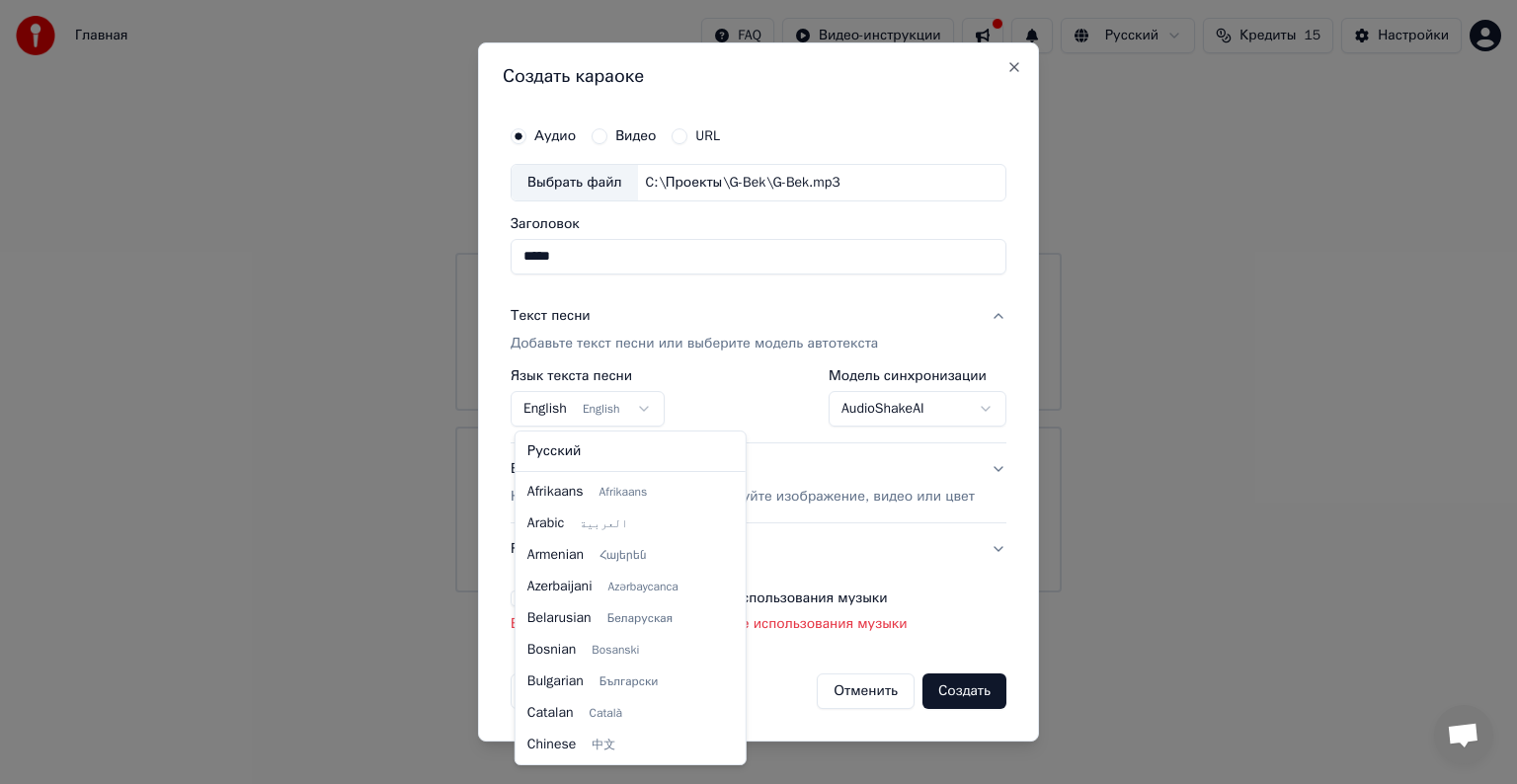 scroll, scrollTop: 158, scrollLeft: 0, axis: vertical 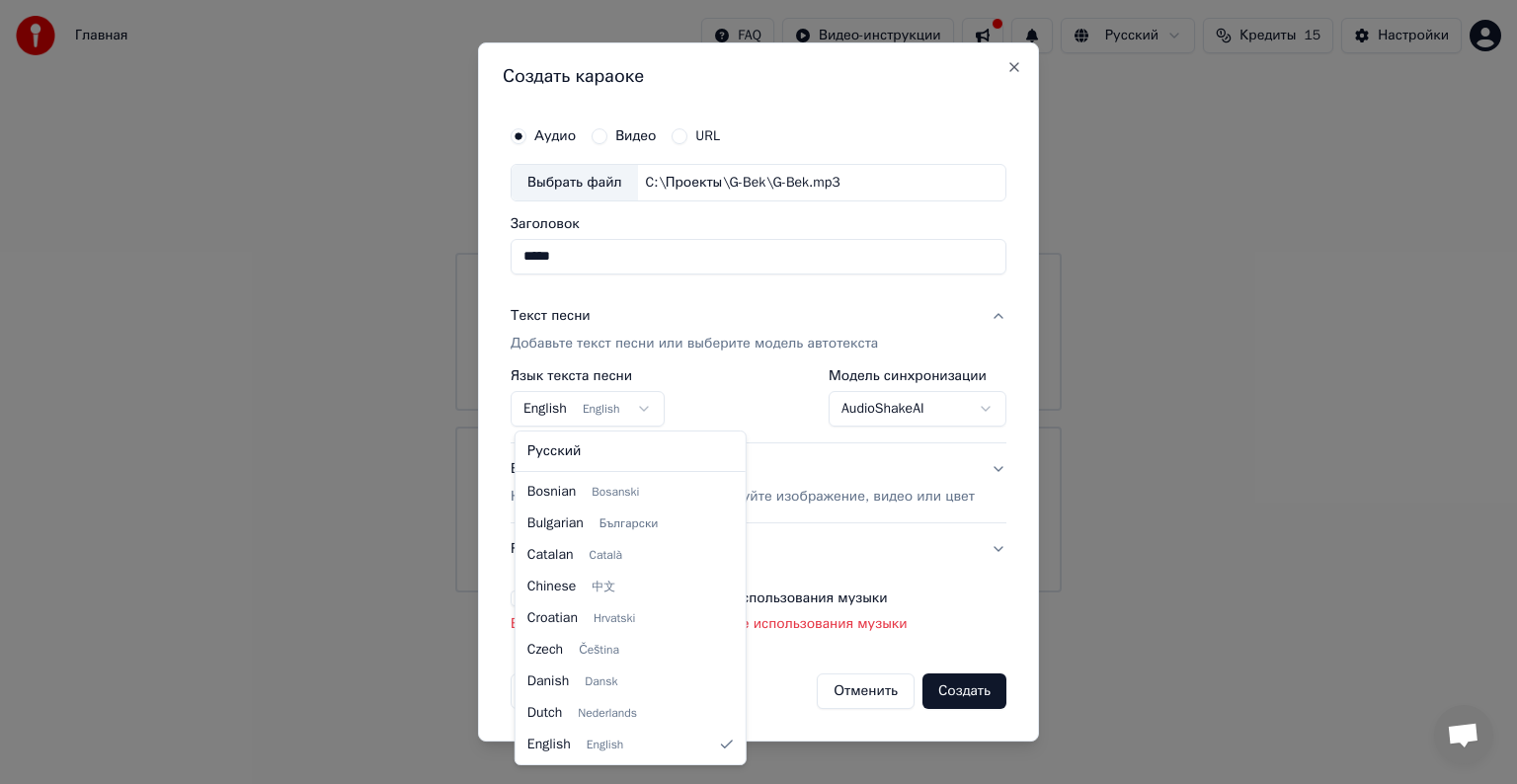 select on "**" 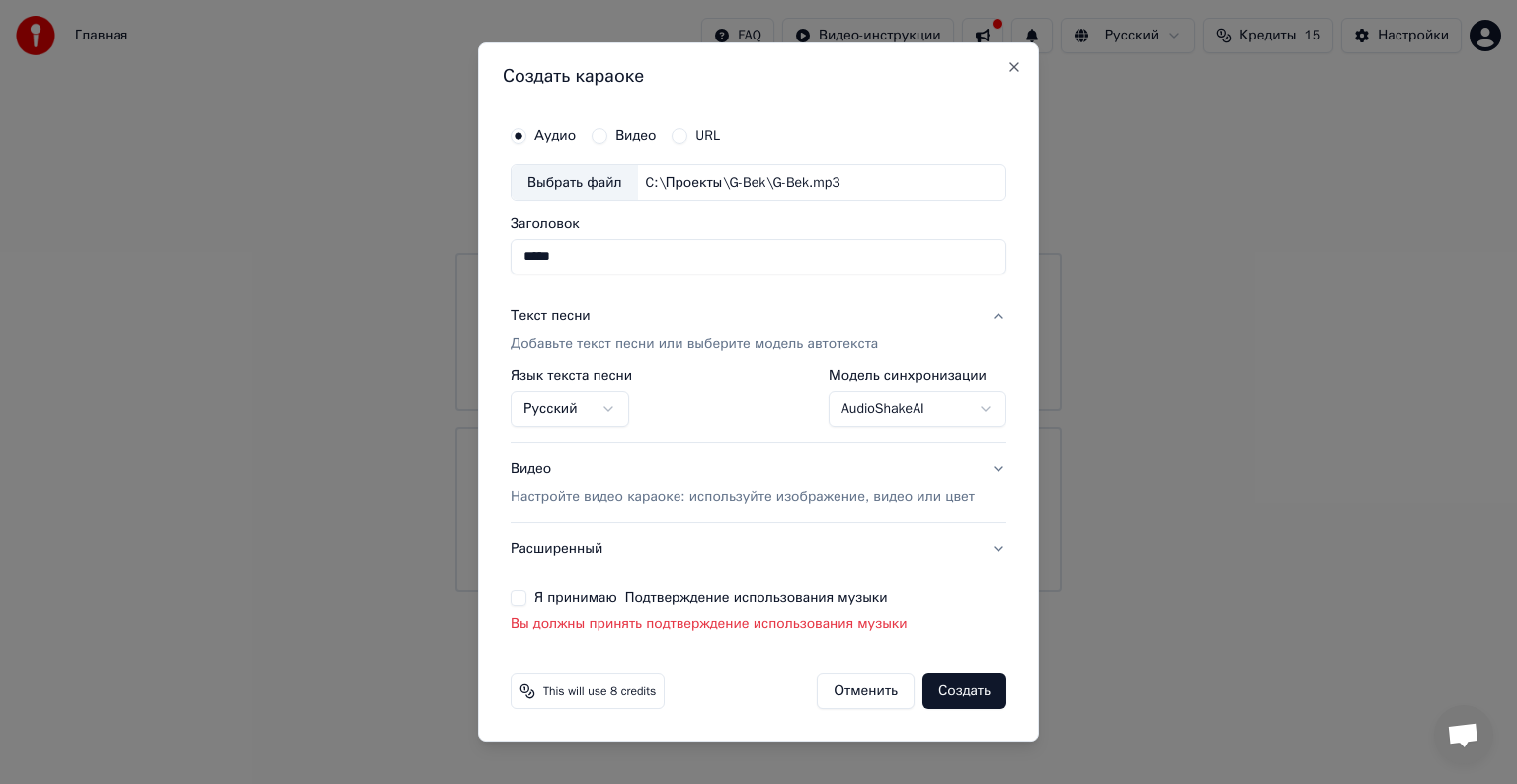 click on "Настройте видео караоке: используйте изображение, видео или цвет" at bounding box center [743, 497] 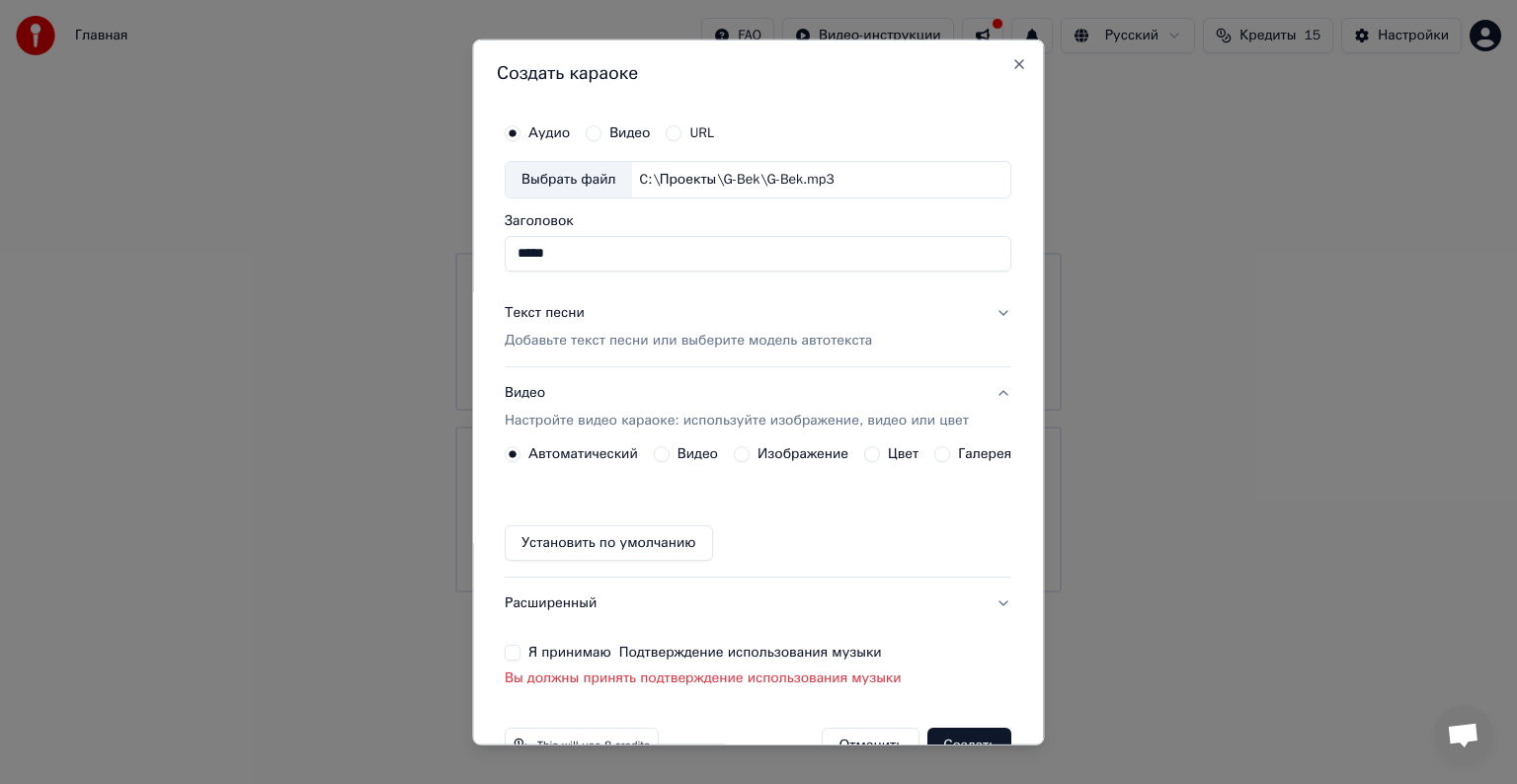 click on "Изображение" at bounding box center [803, 454] 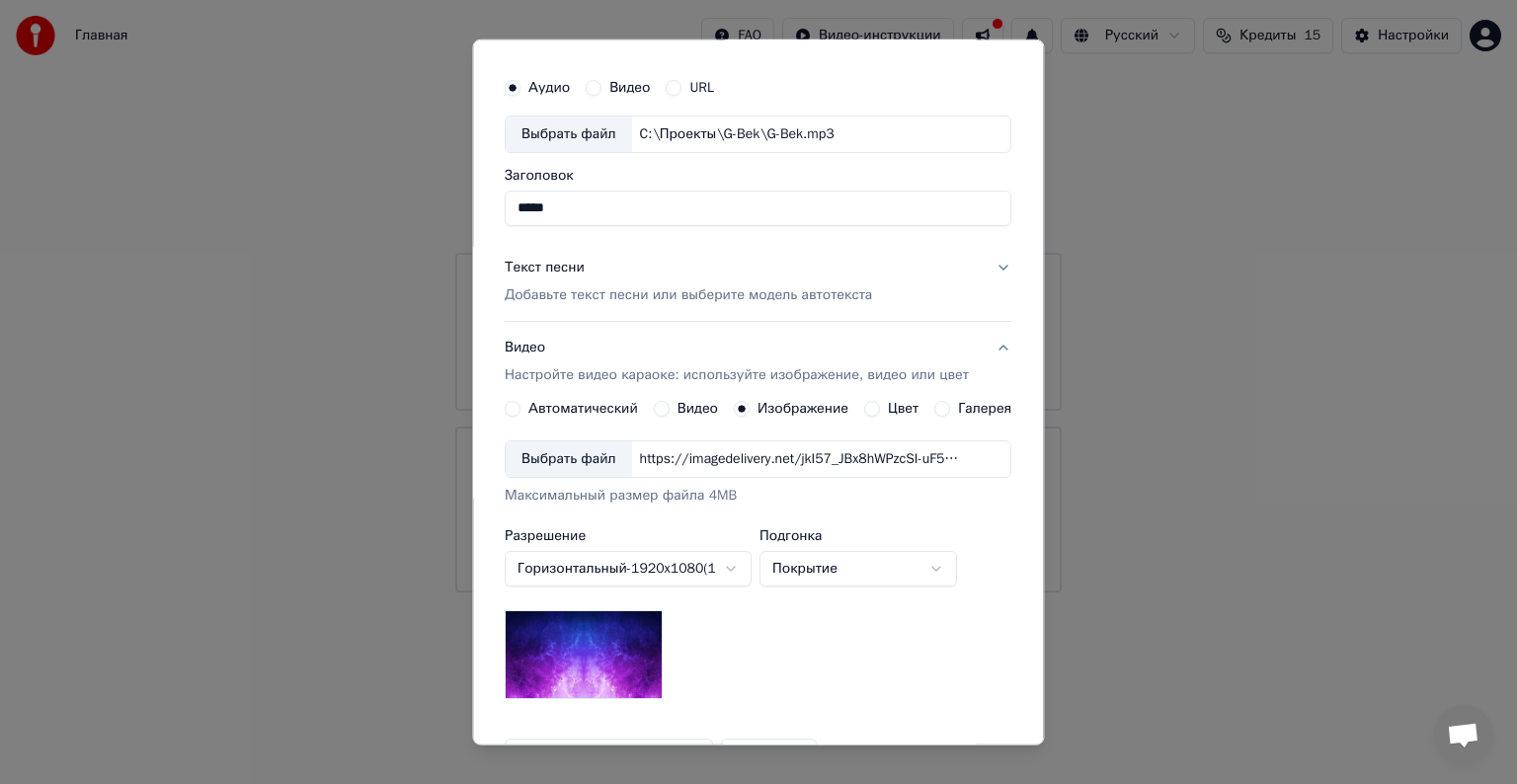 scroll, scrollTop: 55, scrollLeft: 0, axis: vertical 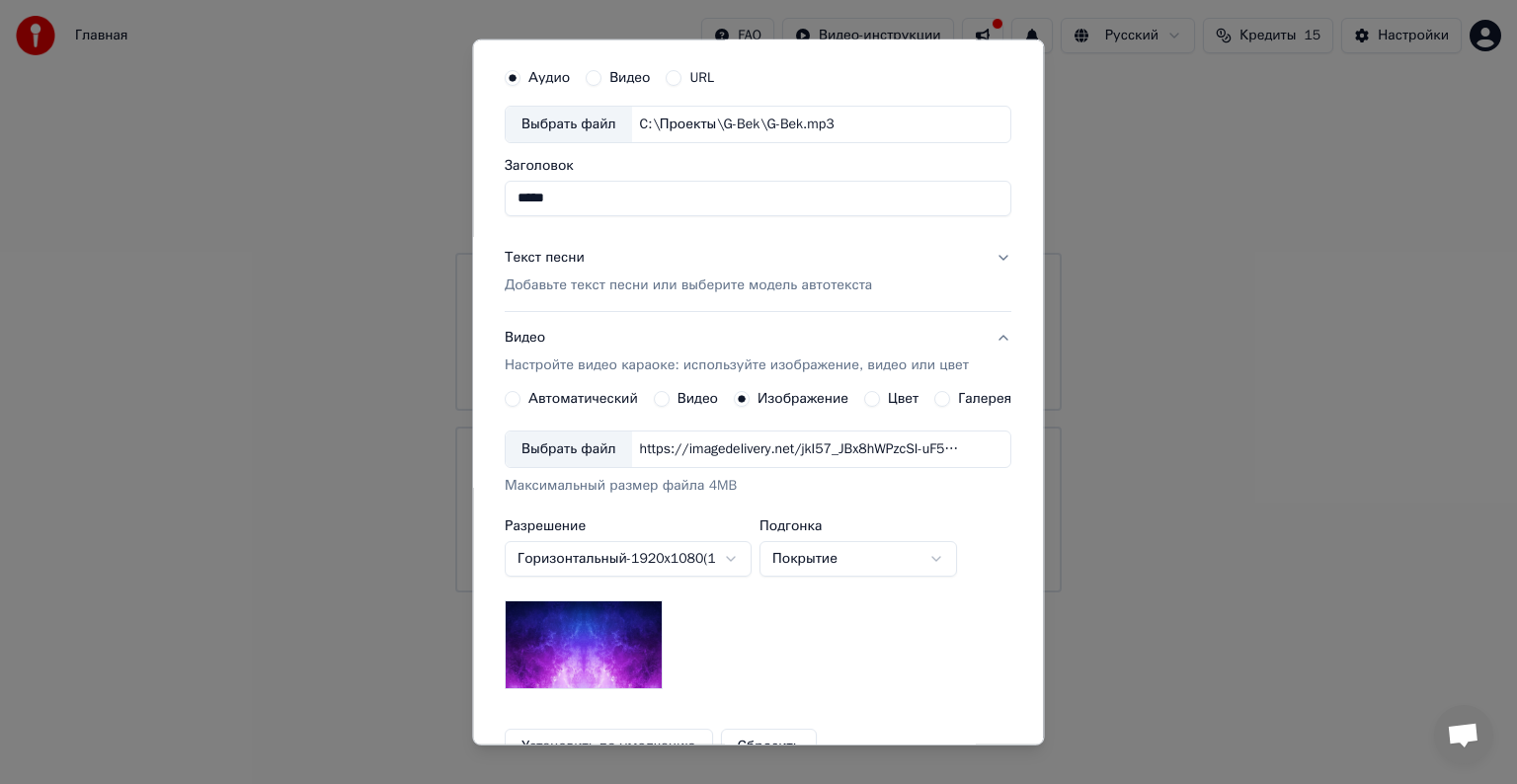 click on "Выбрать файл" at bounding box center [569, 449] 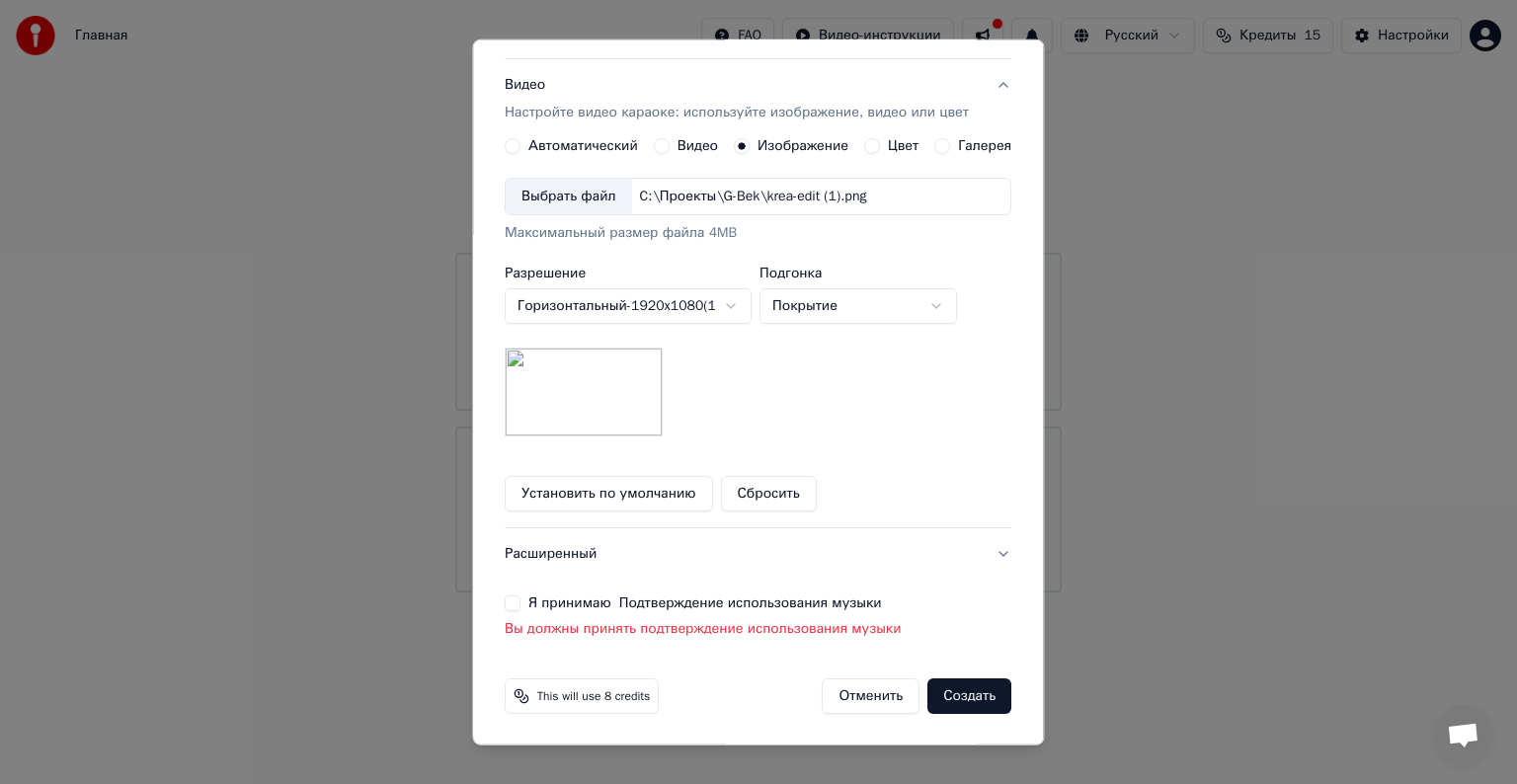 scroll, scrollTop: 307, scrollLeft: 0, axis: vertical 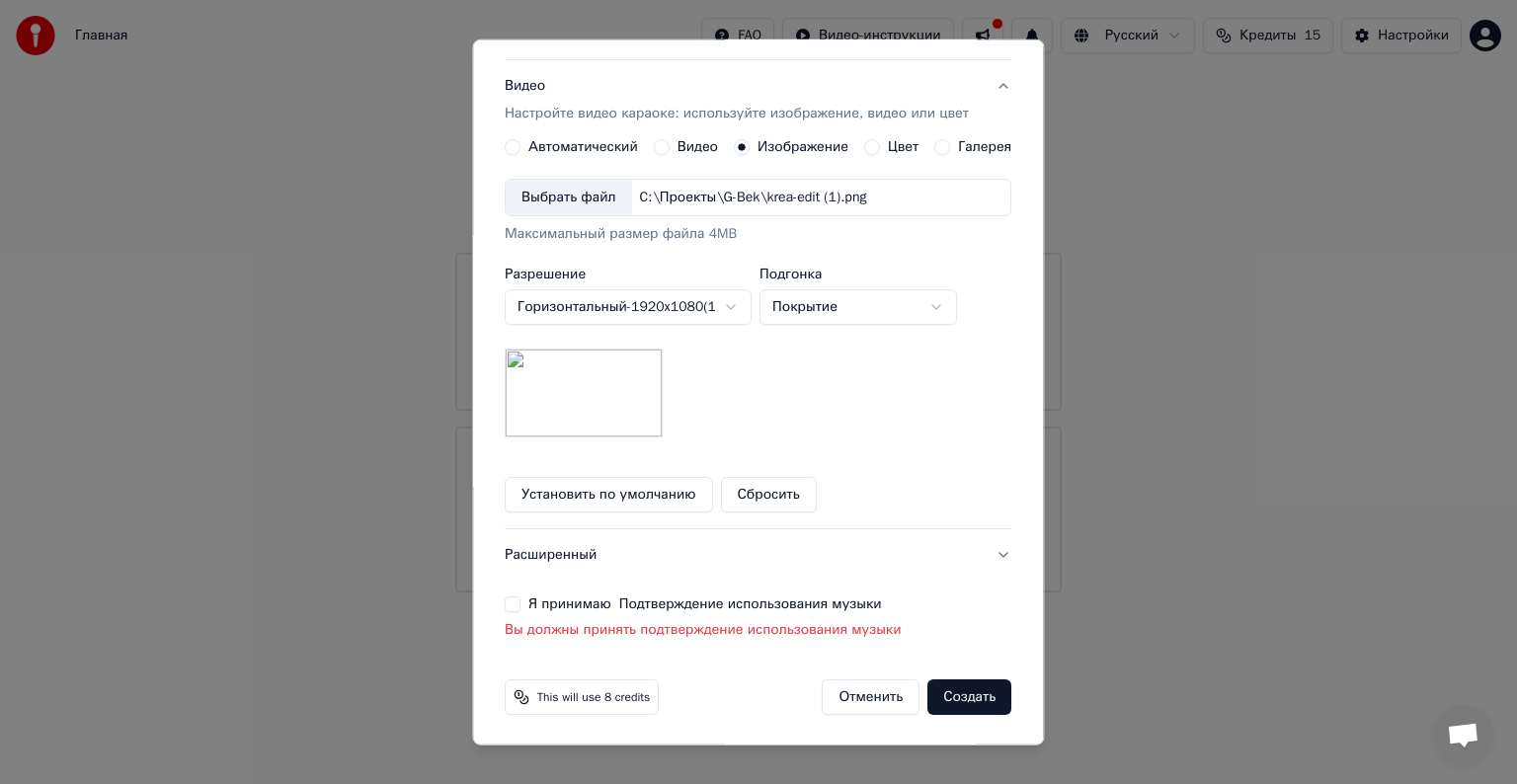 click on "Я принимаю   Подтверждение использования музыки" at bounding box center [513, 604] 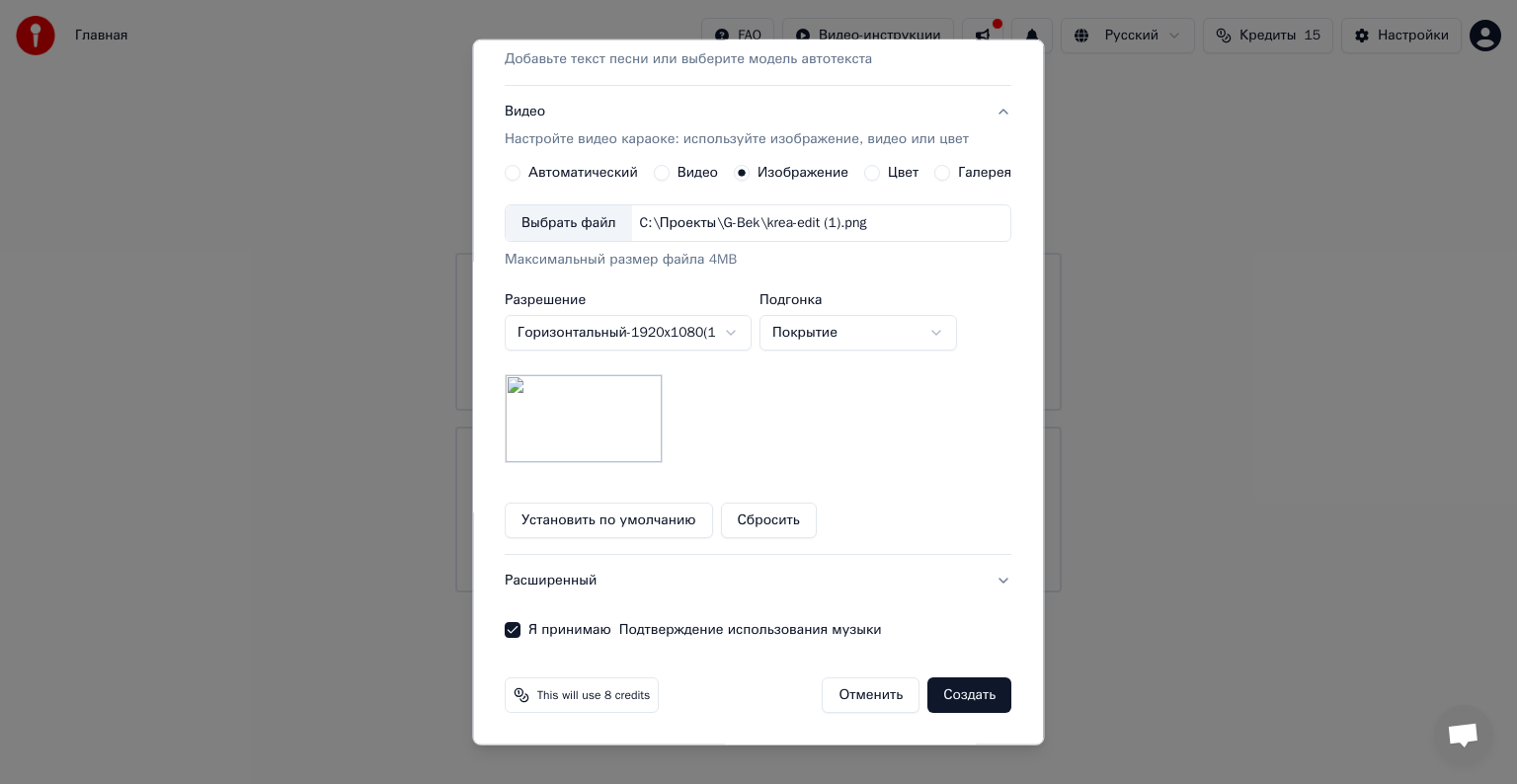 scroll, scrollTop: 280, scrollLeft: 0, axis: vertical 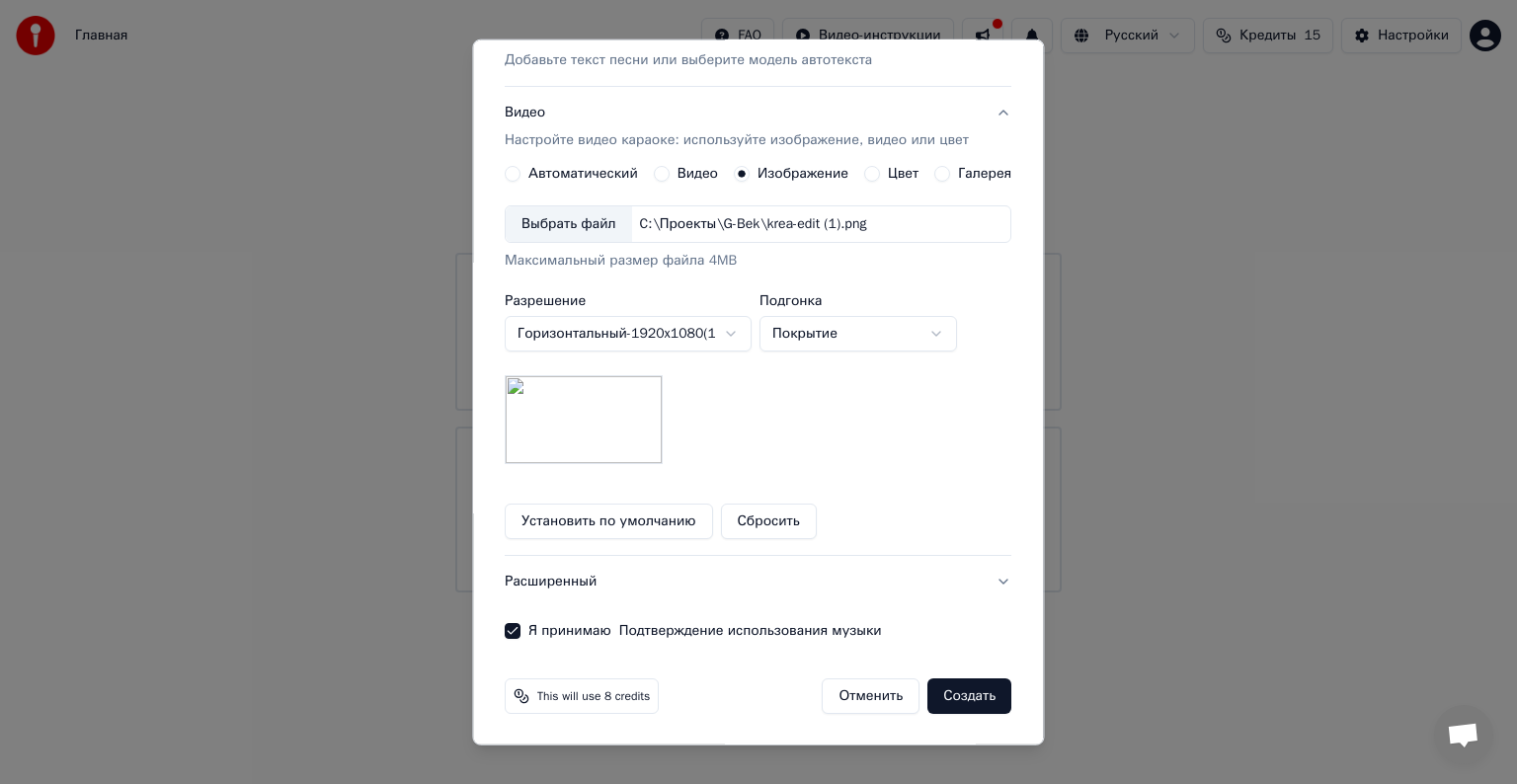 click on "This will use 8 credits Отменить Создать" at bounding box center (758, 696) 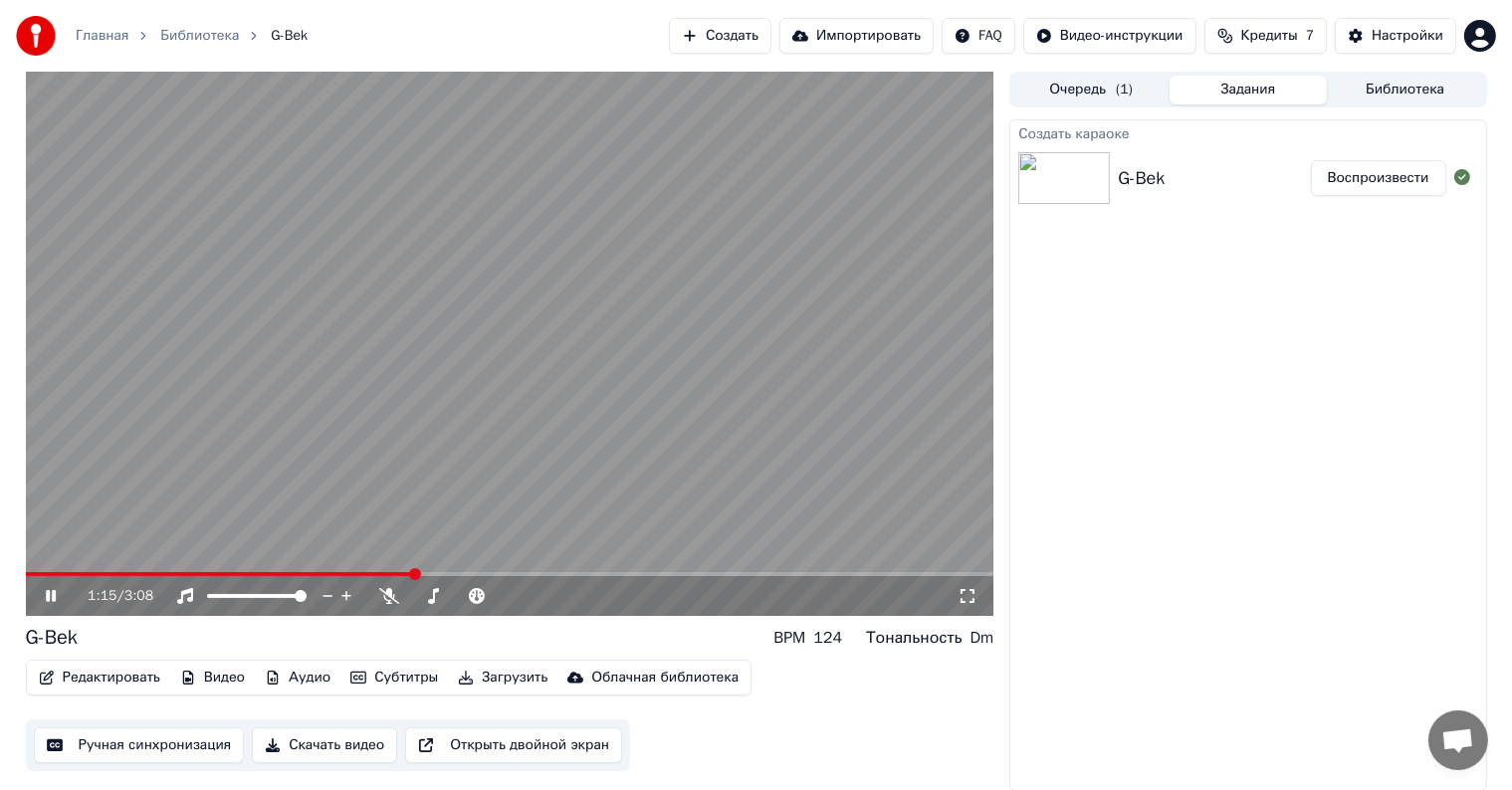 click on "Редактировать" at bounding box center (100, 678) 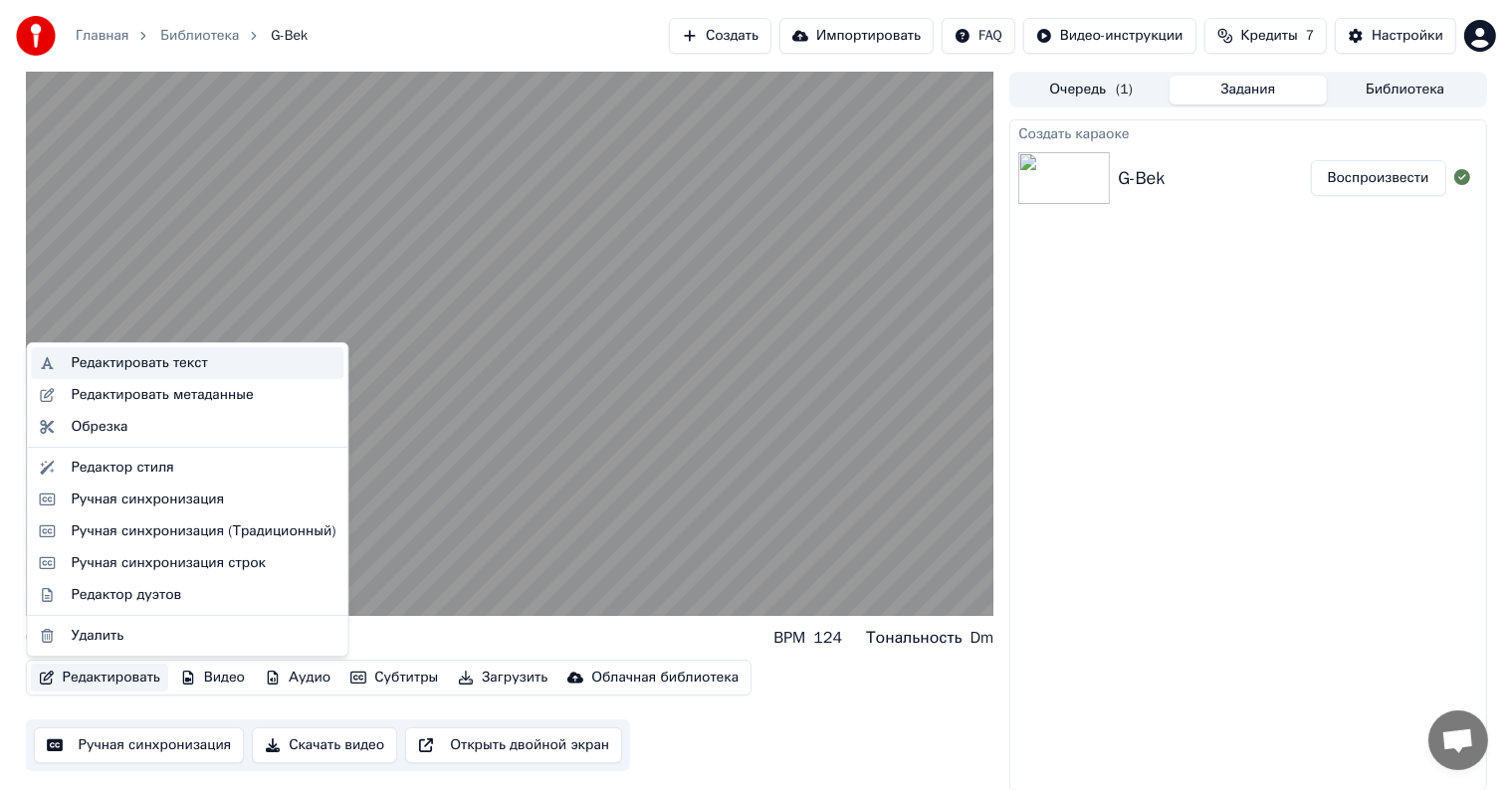 click on "Редактировать текст" at bounding box center [138, 363] 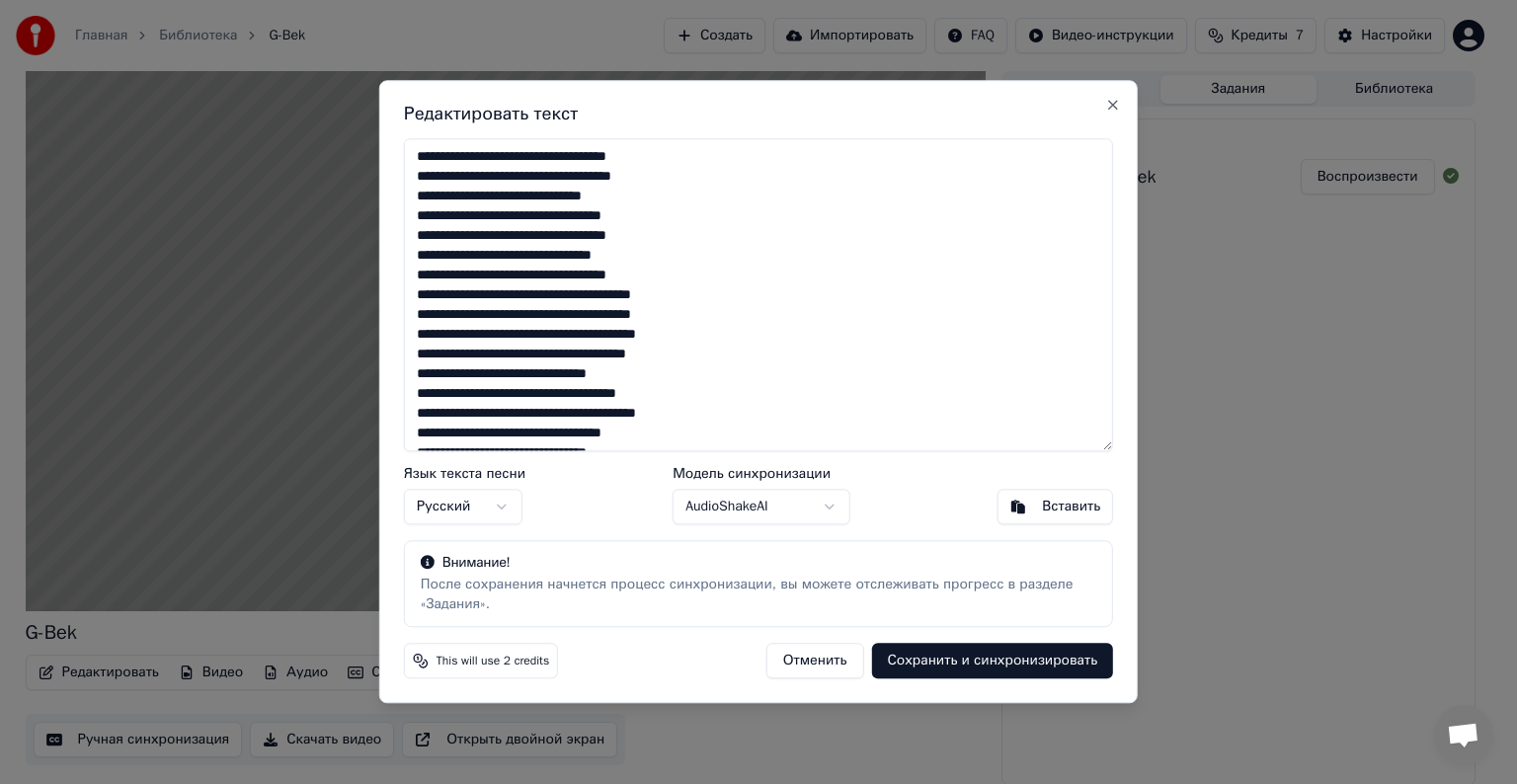 click at bounding box center (758, 294) 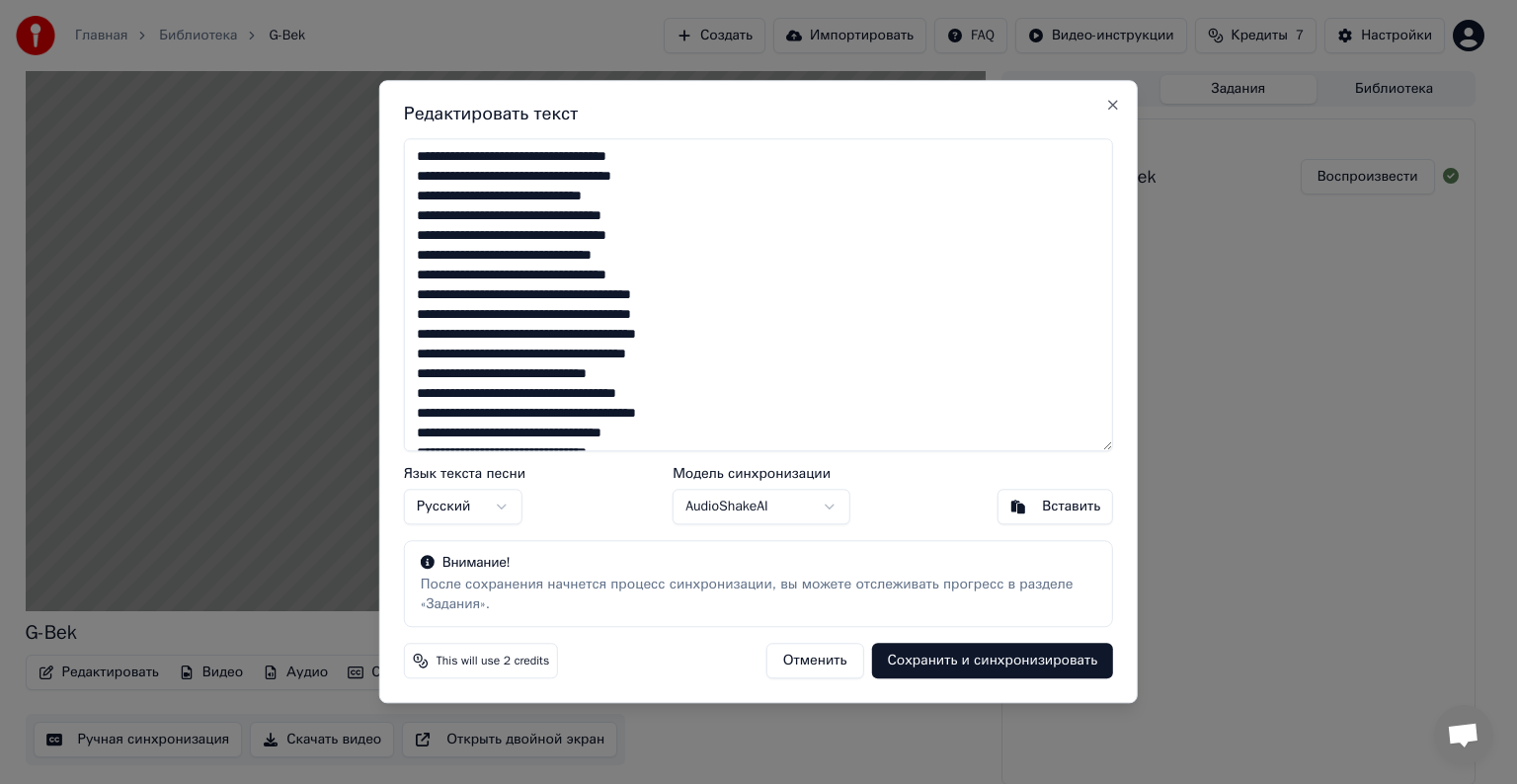 click at bounding box center [758, 294] 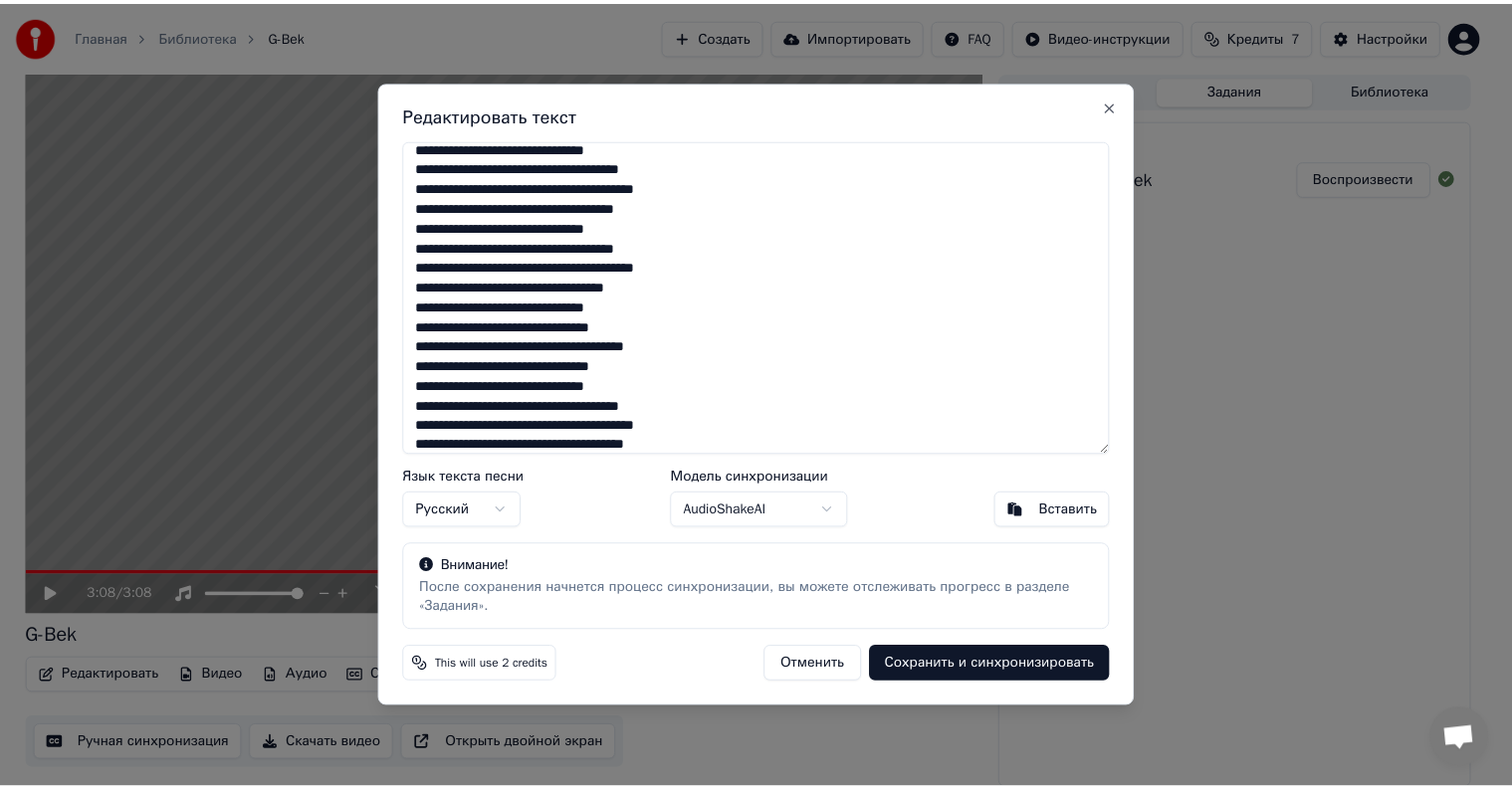 scroll, scrollTop: 408, scrollLeft: 0, axis: vertical 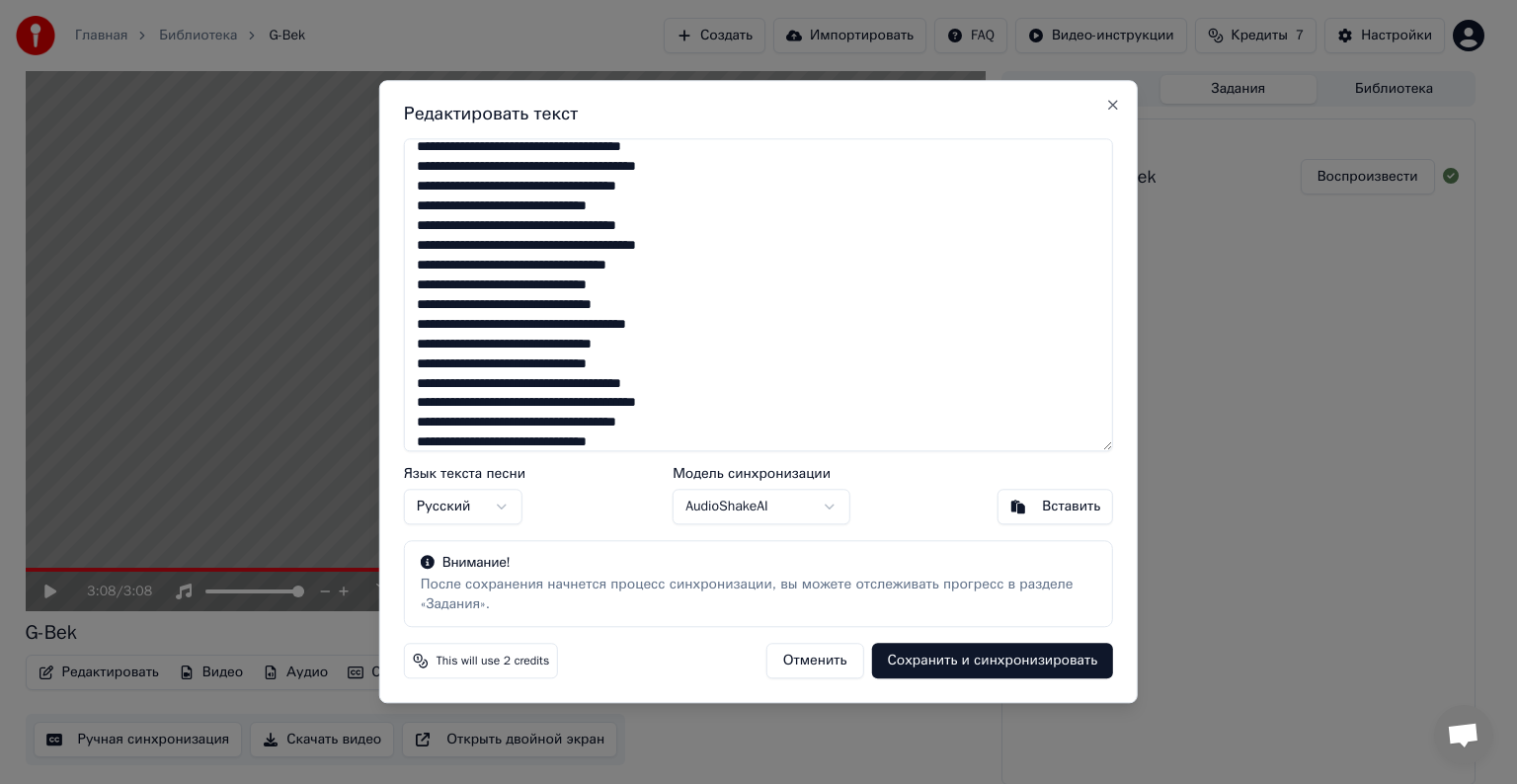 type on "**********" 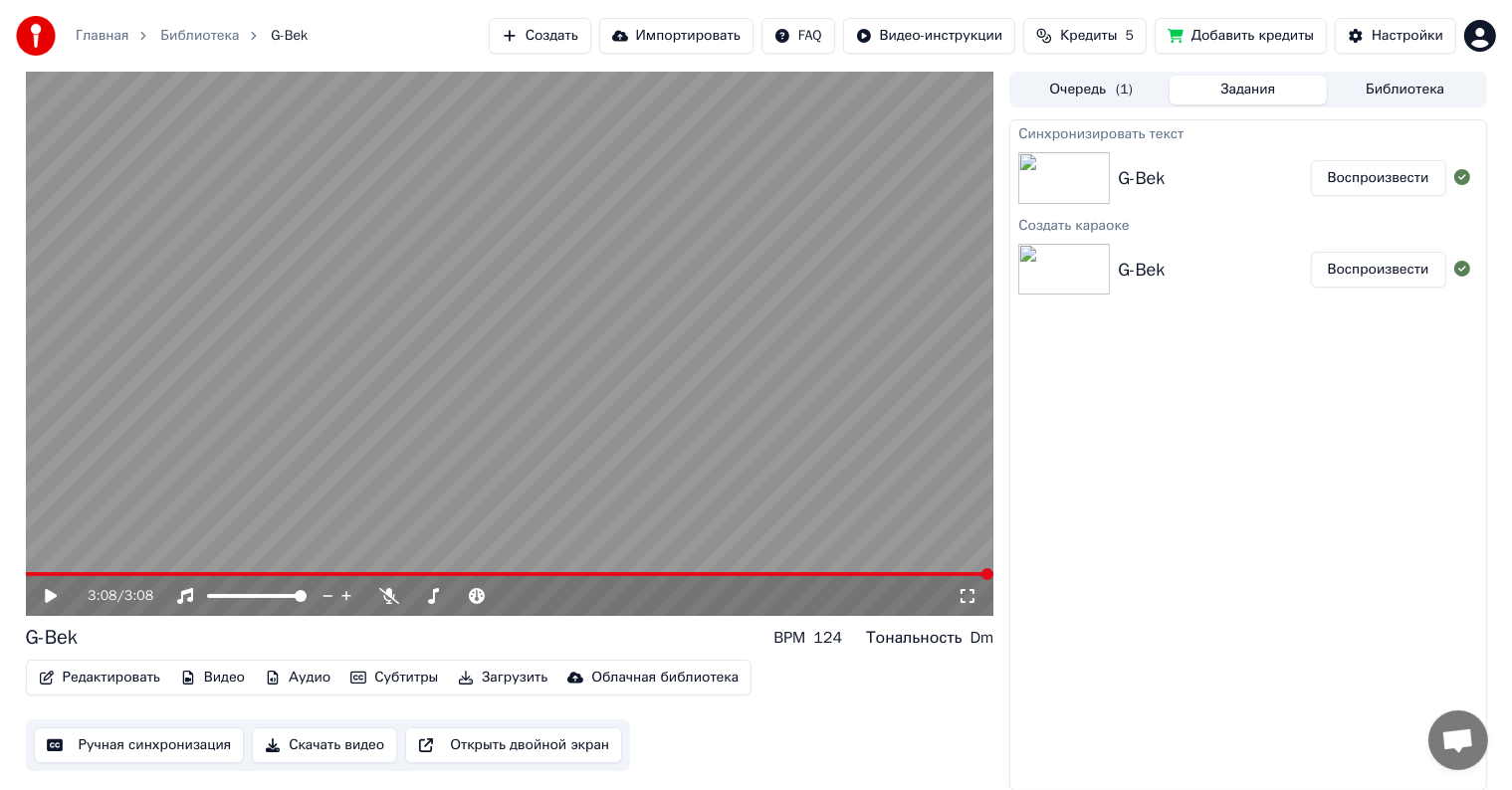 click 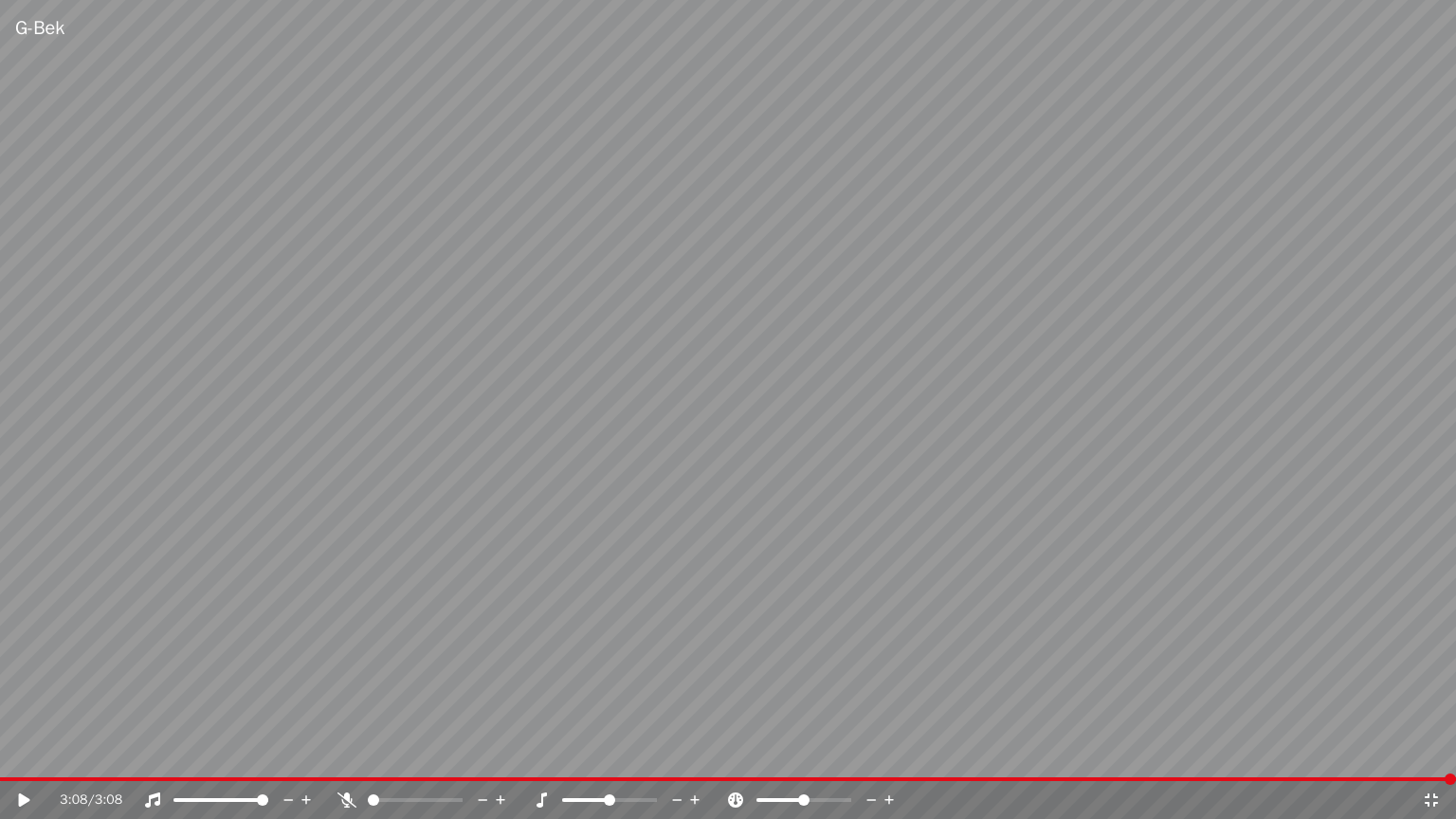 click 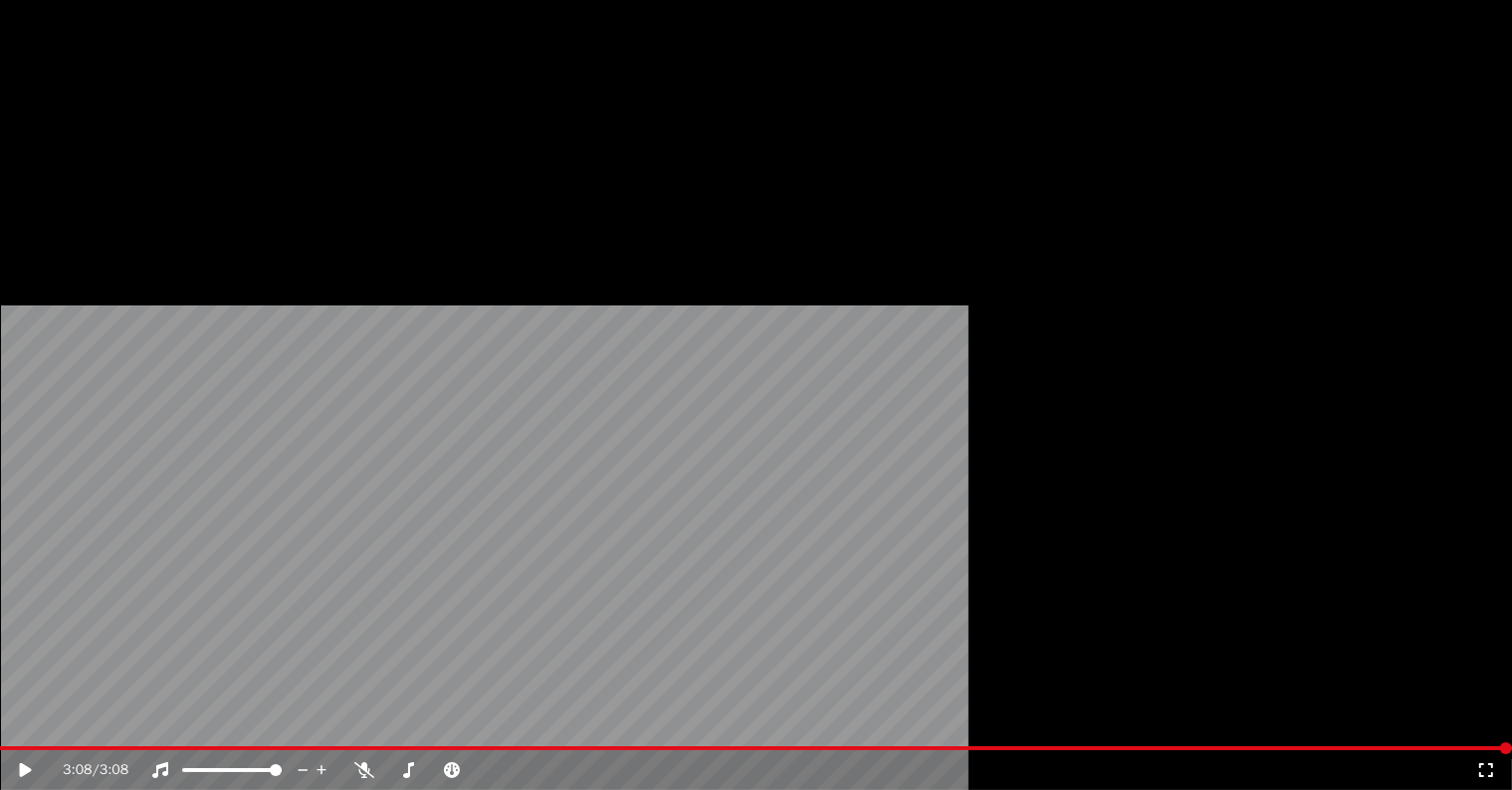 click on "Загрузить" at bounding box center (503, 133) 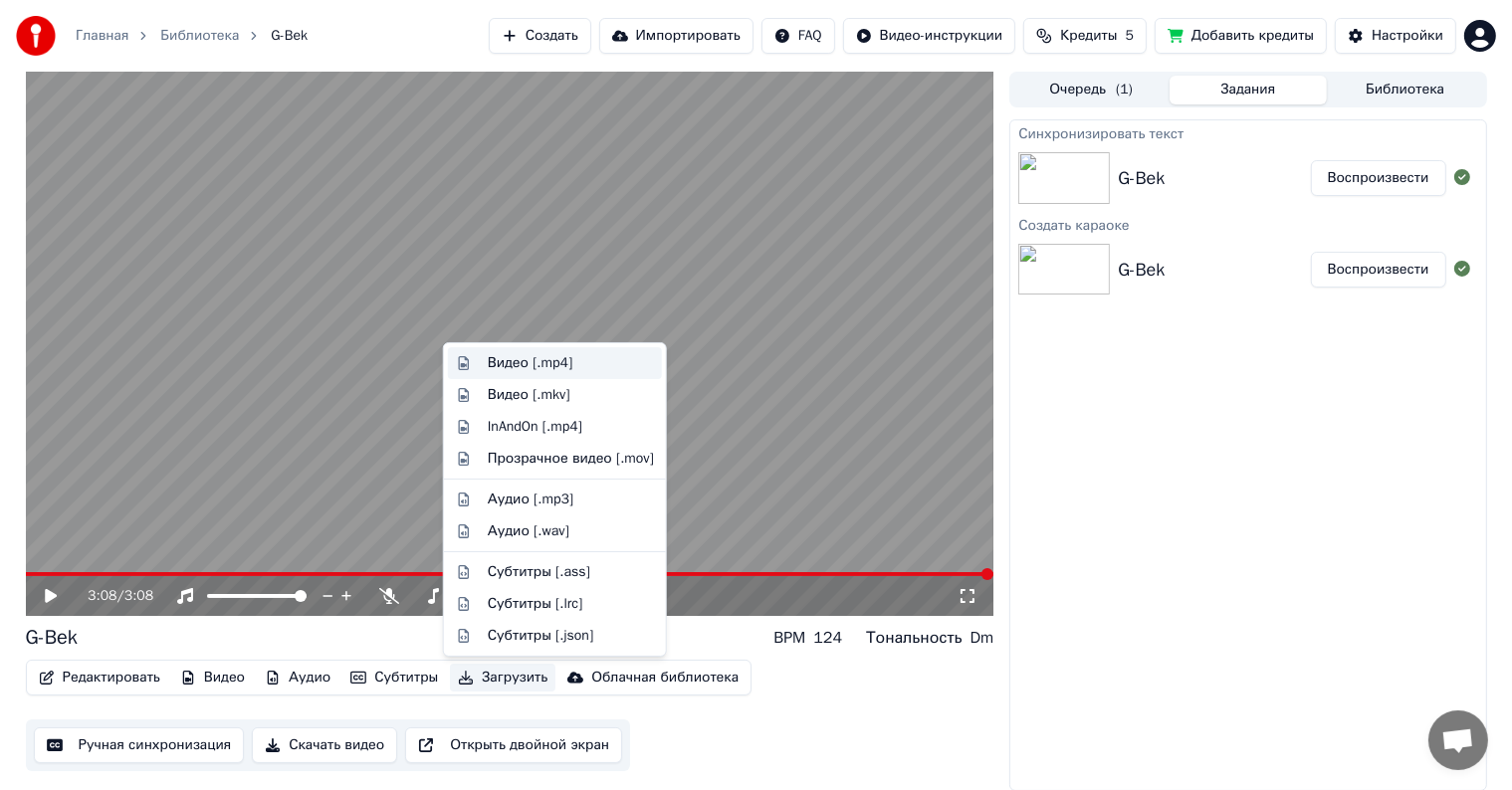 click on "Видео [.mp4]" at bounding box center (530, 363) 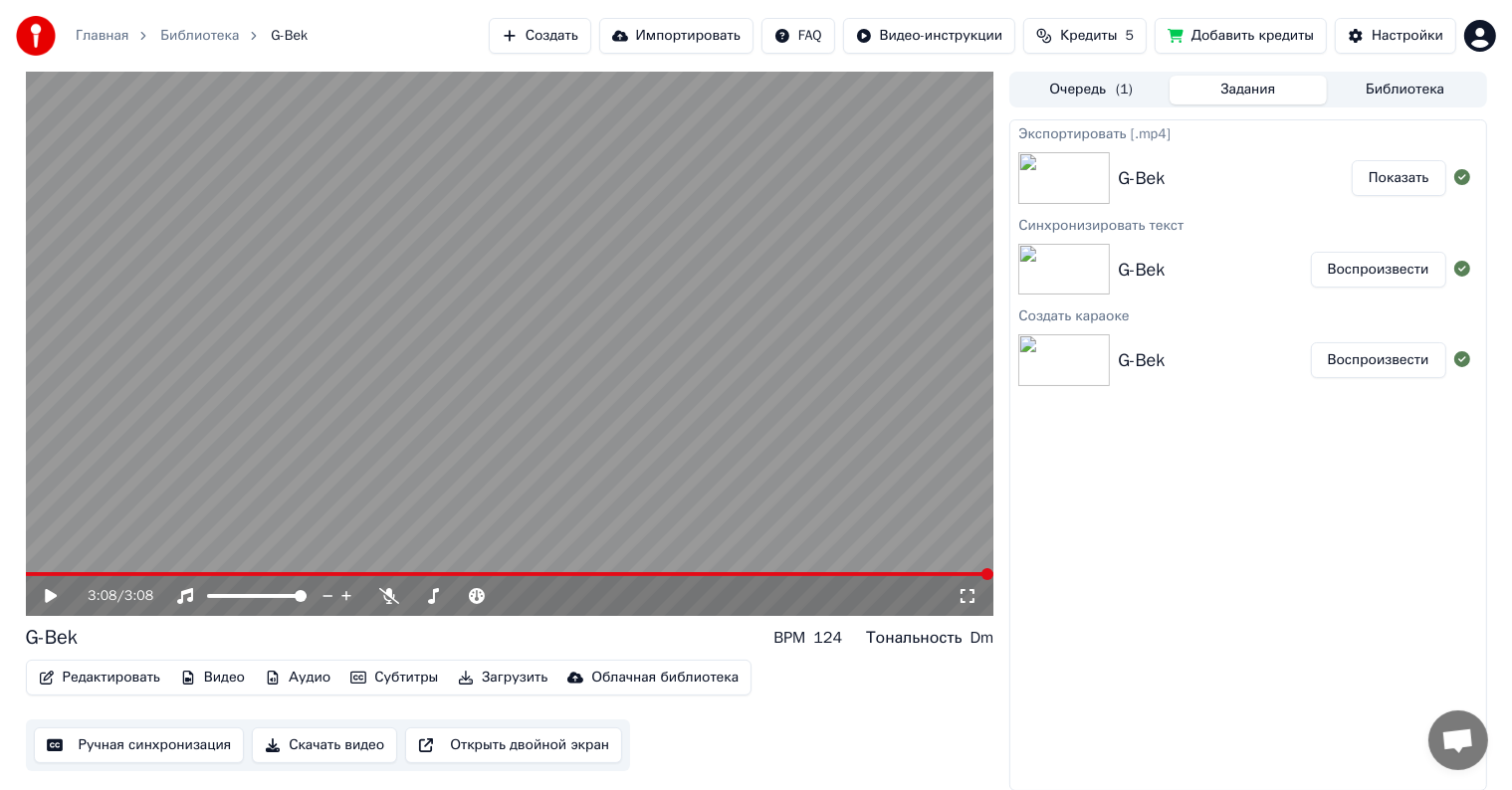 click on "Показать" at bounding box center (1399, 178) 